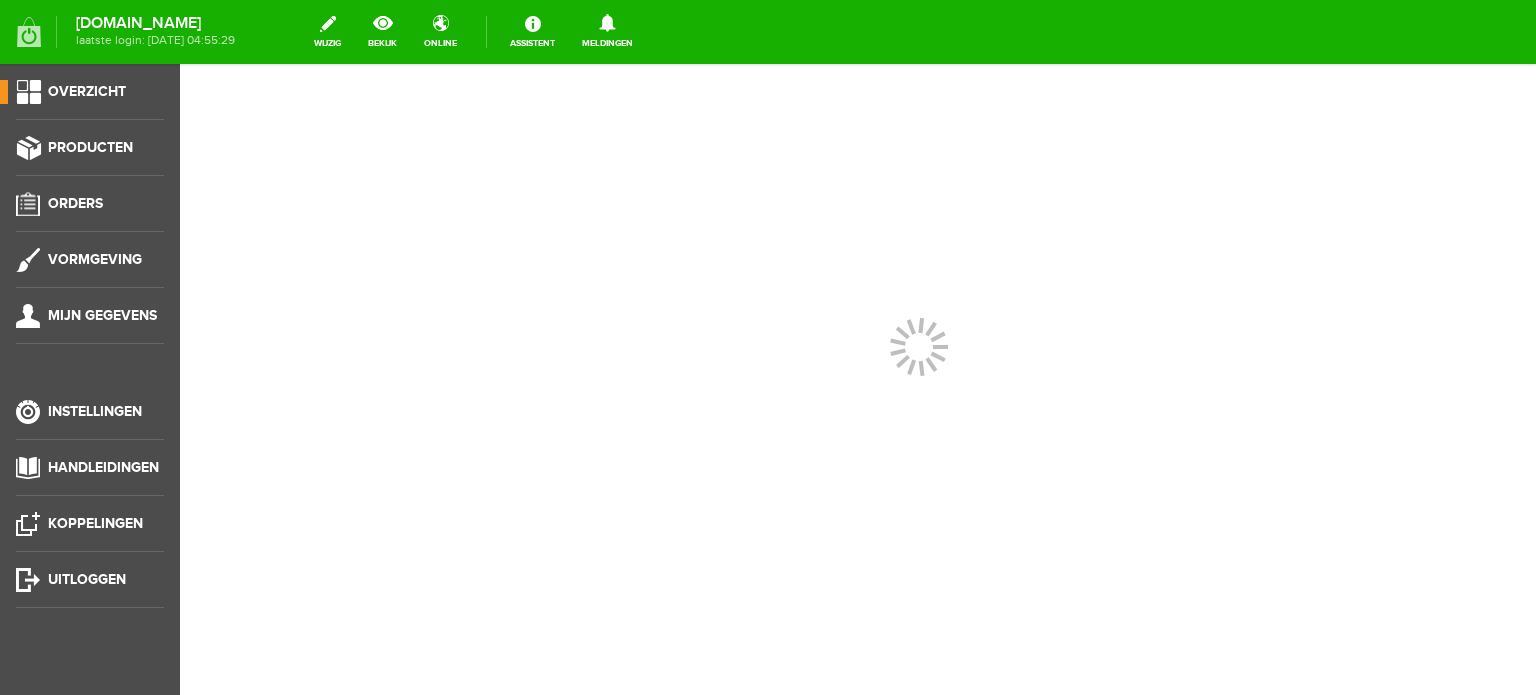 scroll, scrollTop: 0, scrollLeft: 0, axis: both 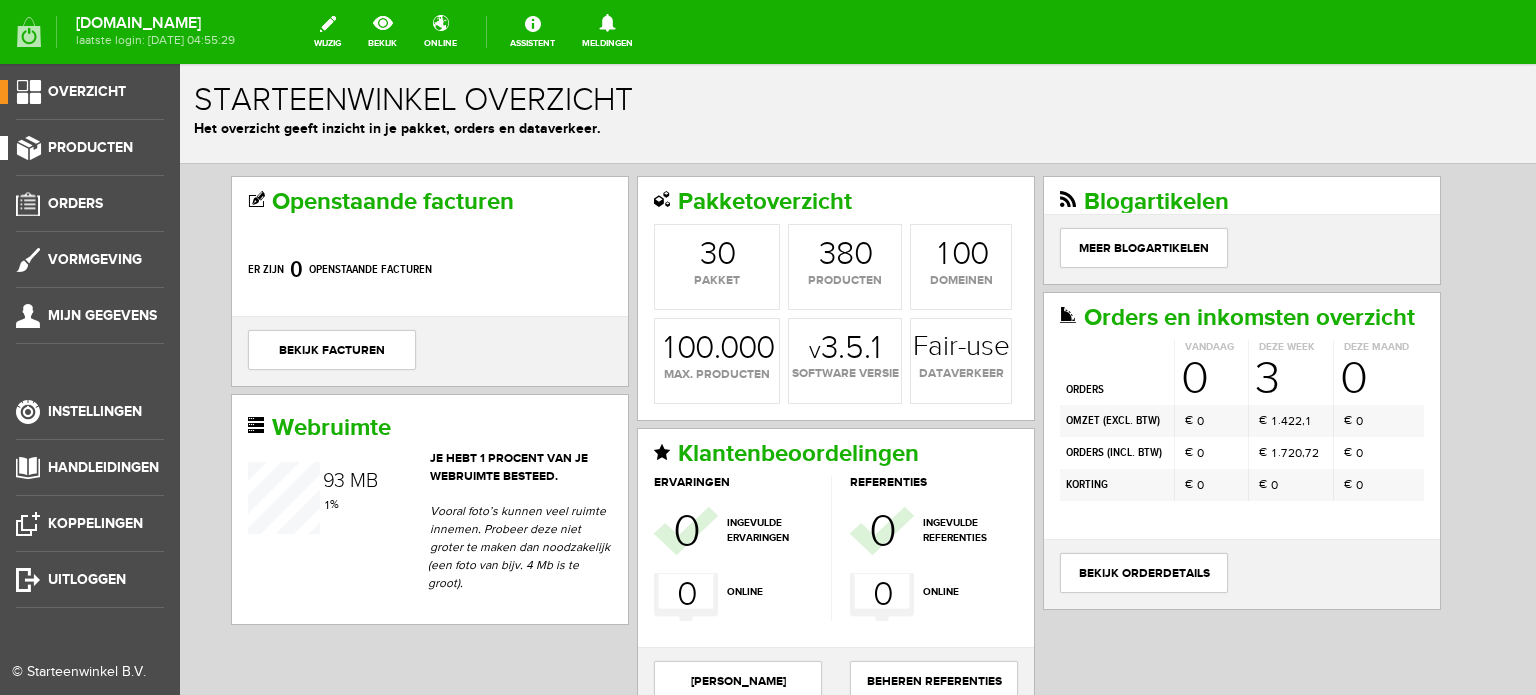 click on "Producten" at bounding box center (90, 147) 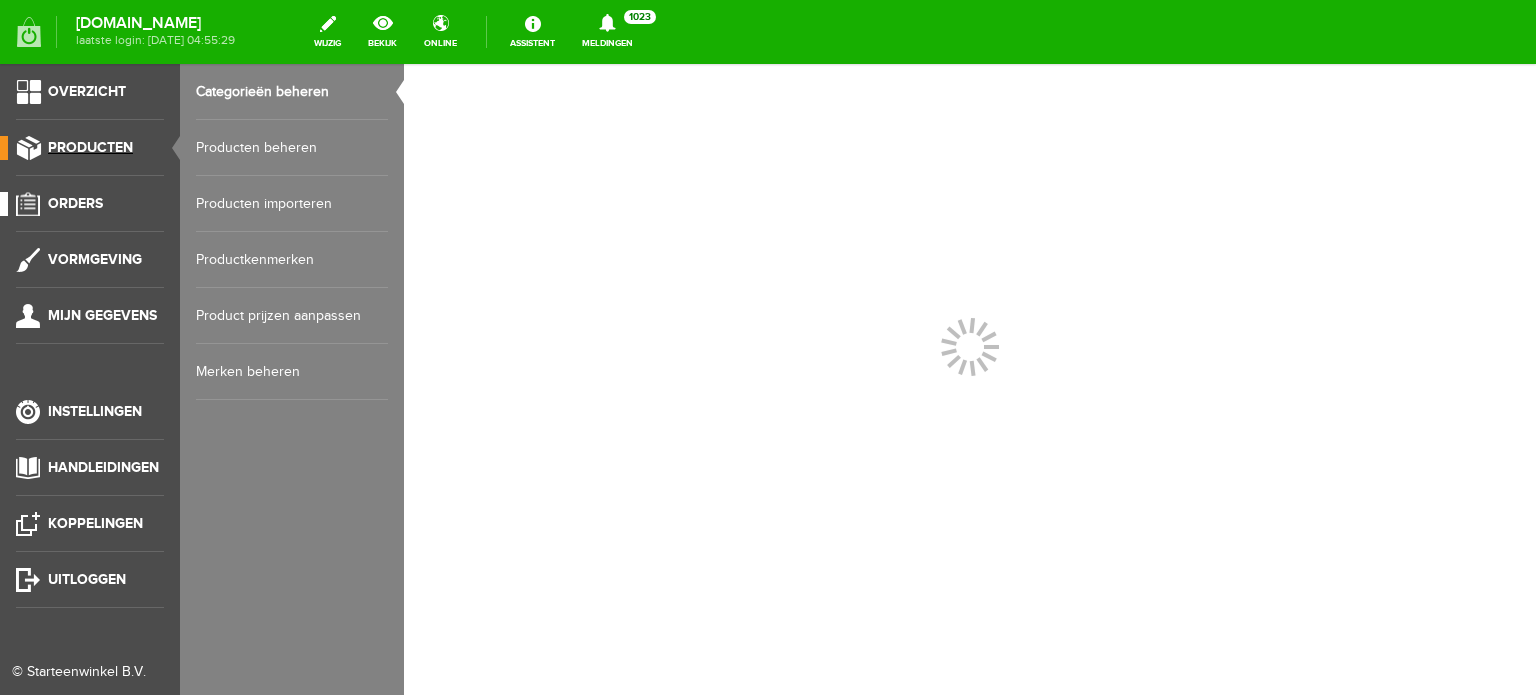 scroll, scrollTop: 0, scrollLeft: 0, axis: both 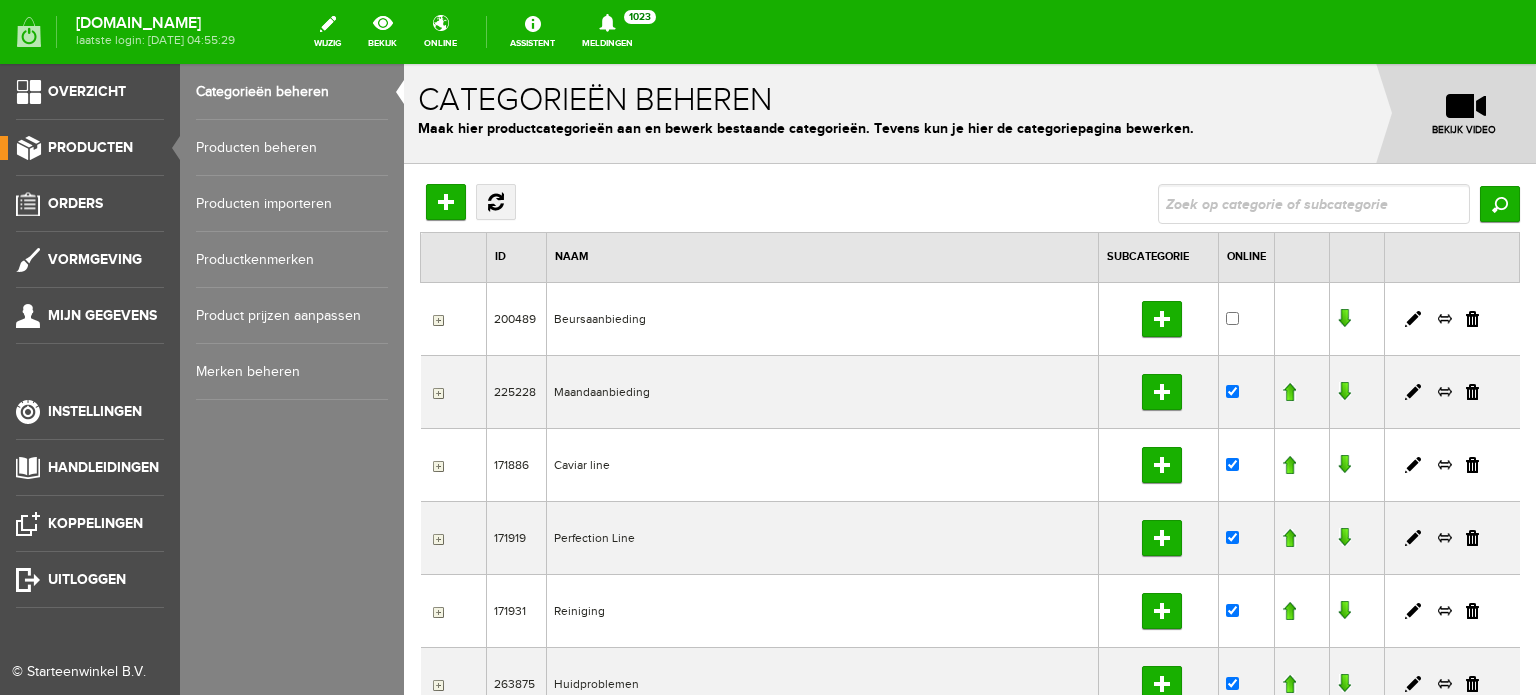 click on "Producten beheren" at bounding box center (292, 148) 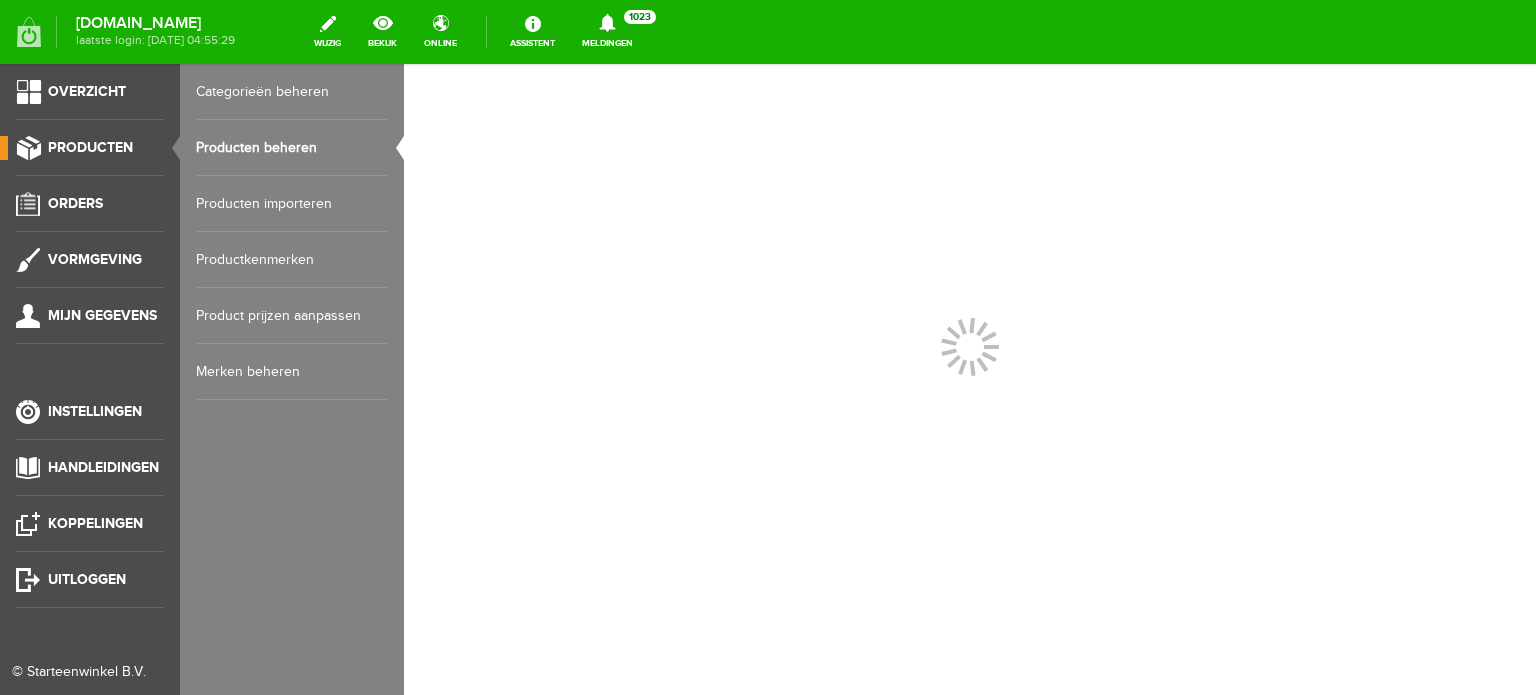 scroll, scrollTop: 0, scrollLeft: 0, axis: both 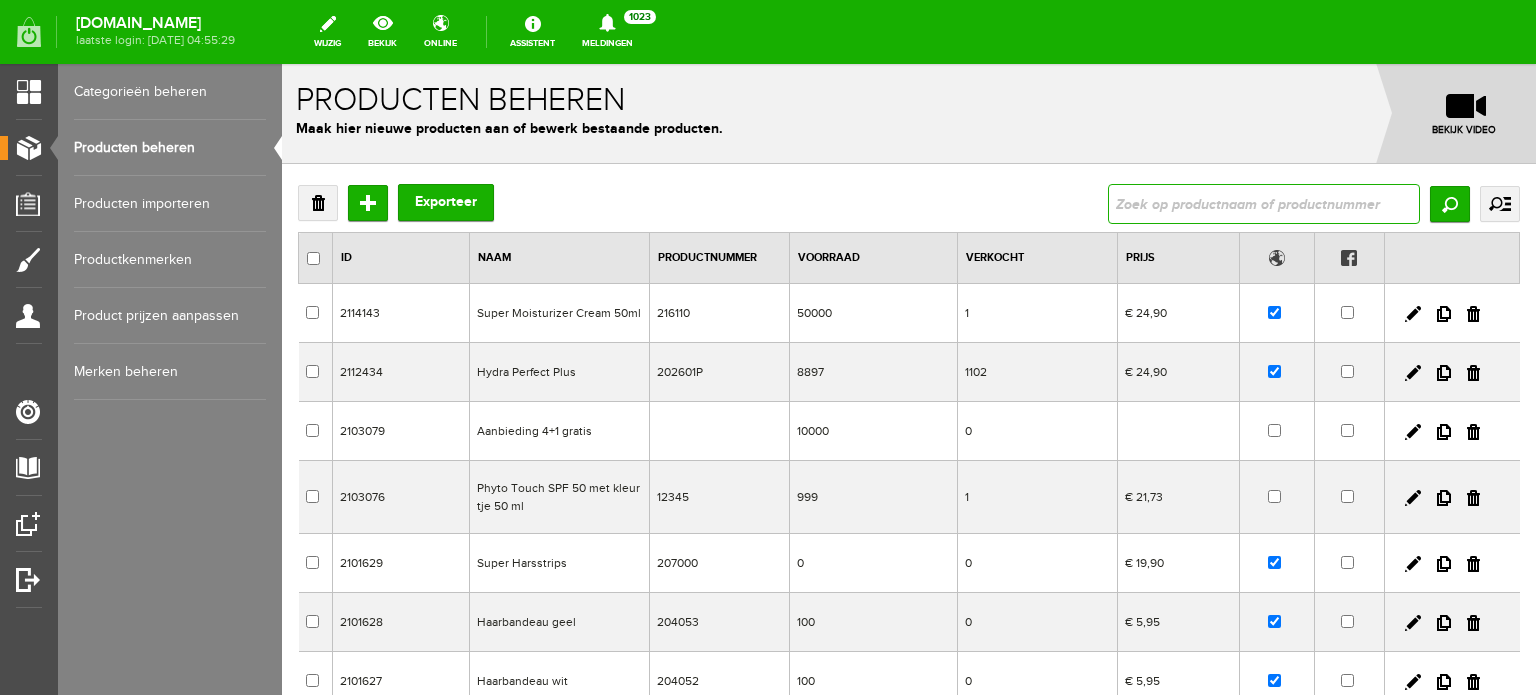 click at bounding box center [1264, 204] 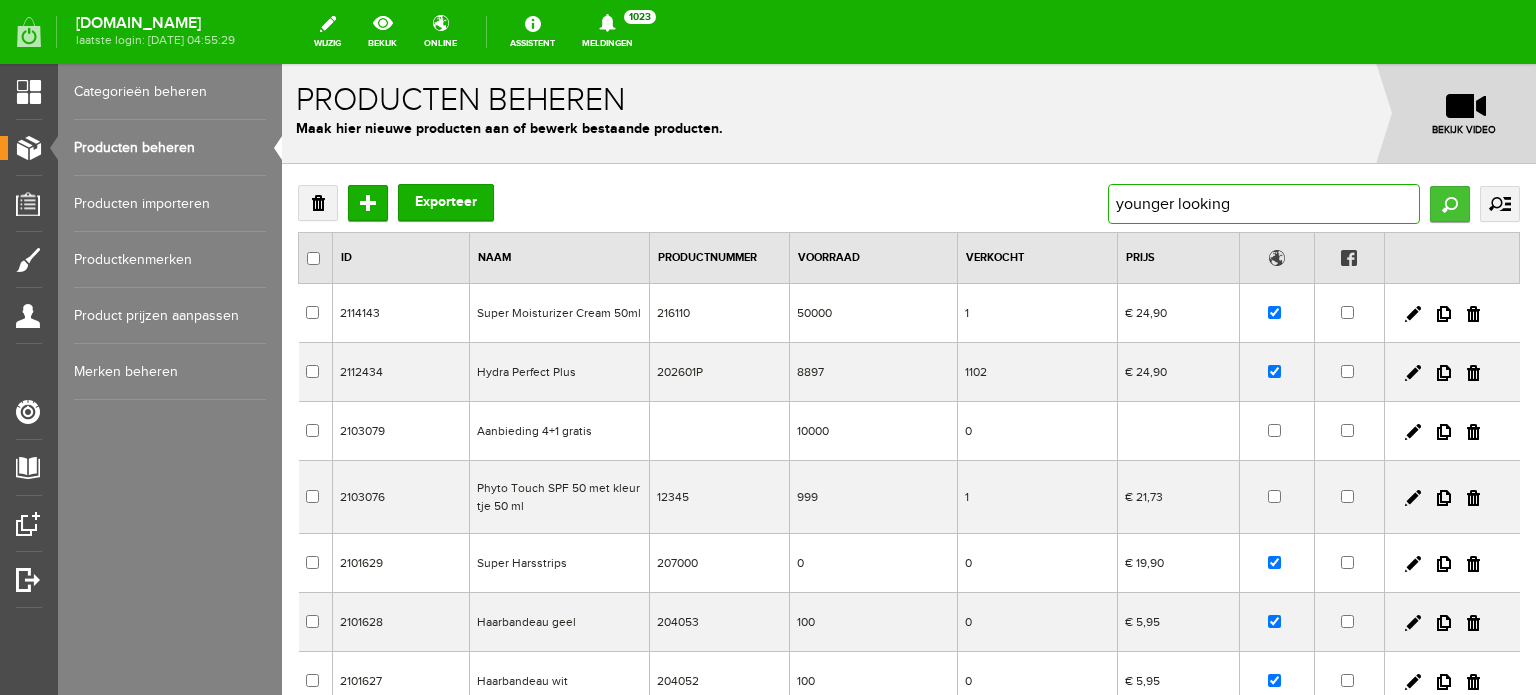 type on "younger looking" 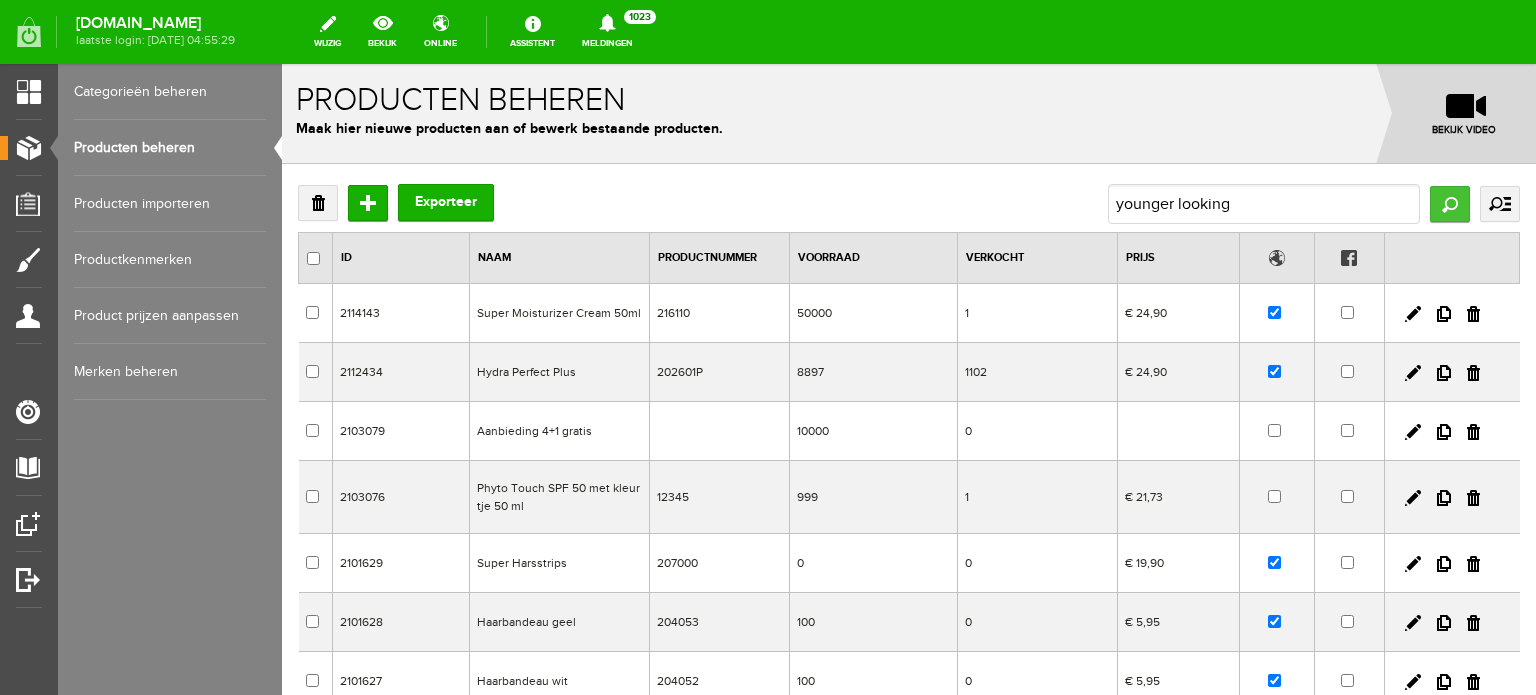 click on "Zoeken" at bounding box center [1450, 204] 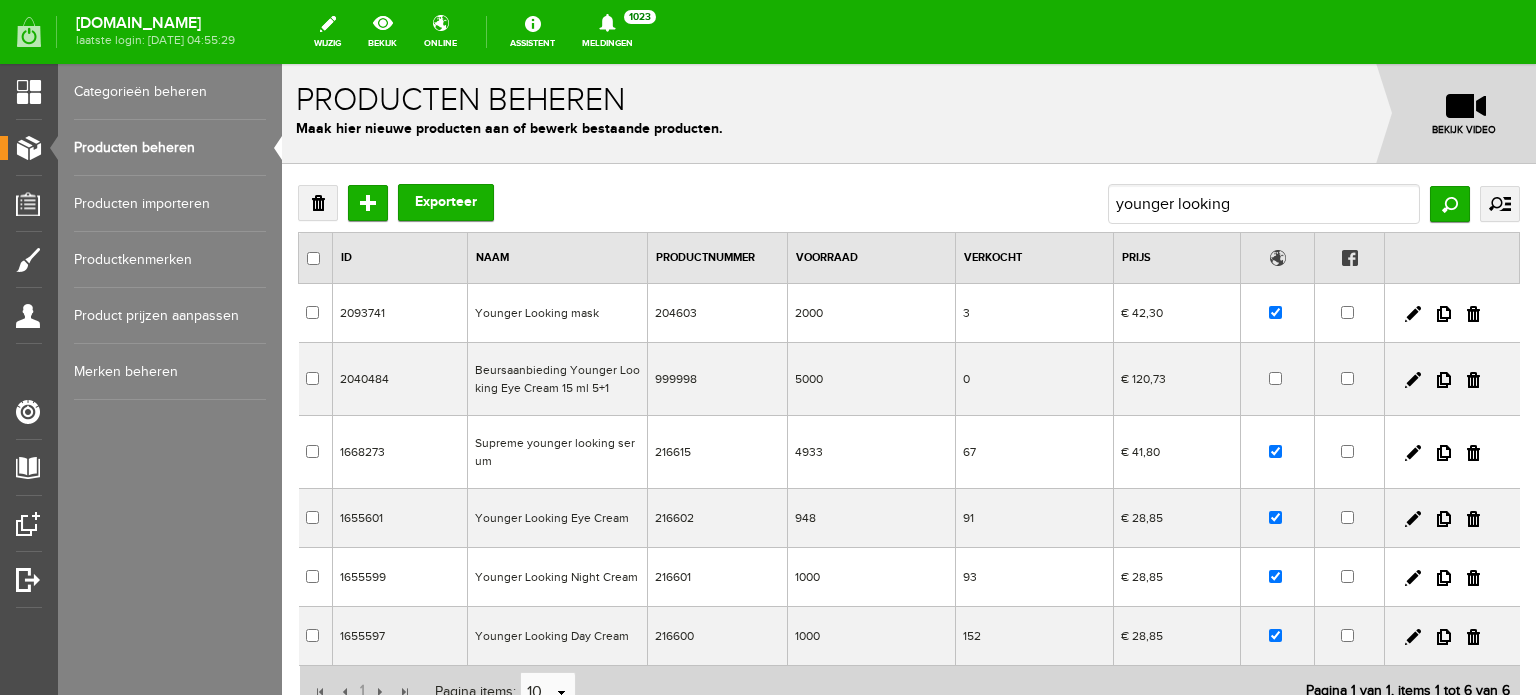 click on "Younger Looking Night Cream" at bounding box center (558, 577) 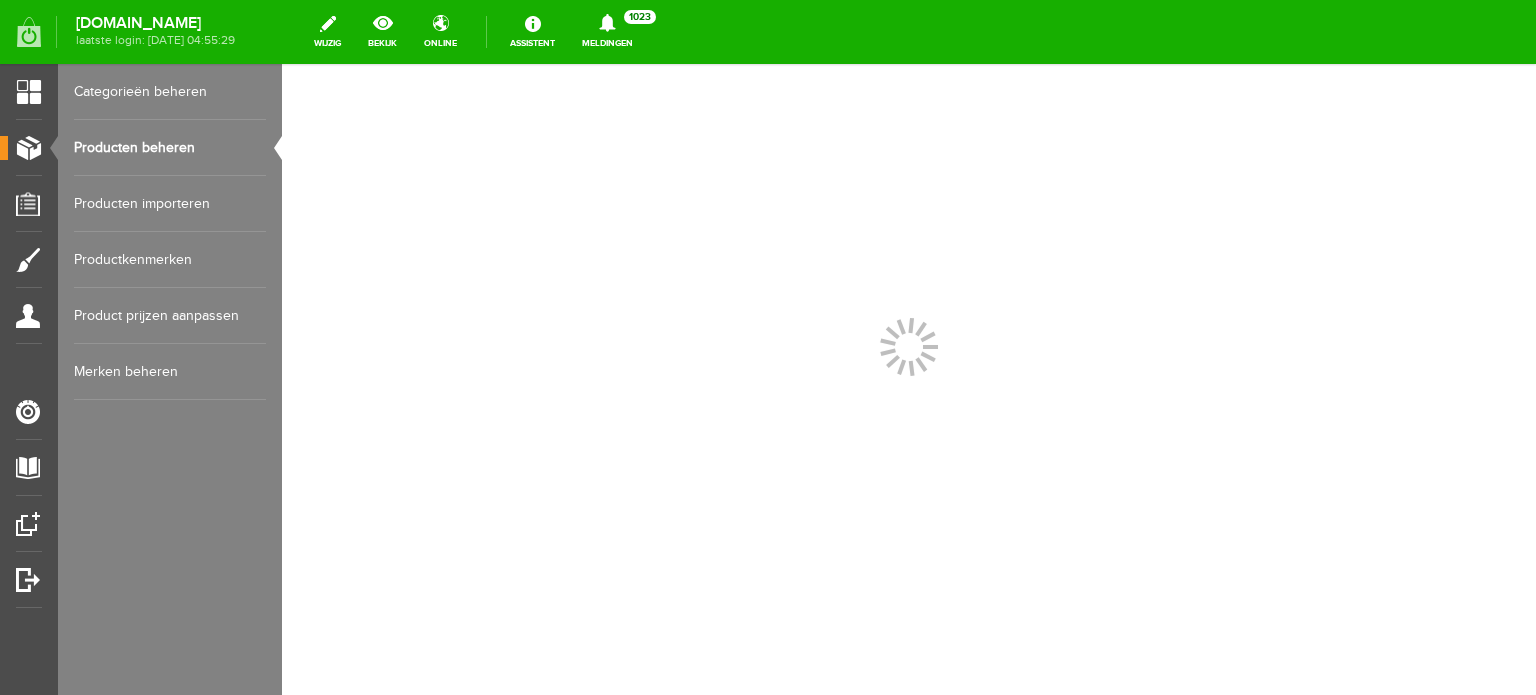 scroll, scrollTop: 0, scrollLeft: 0, axis: both 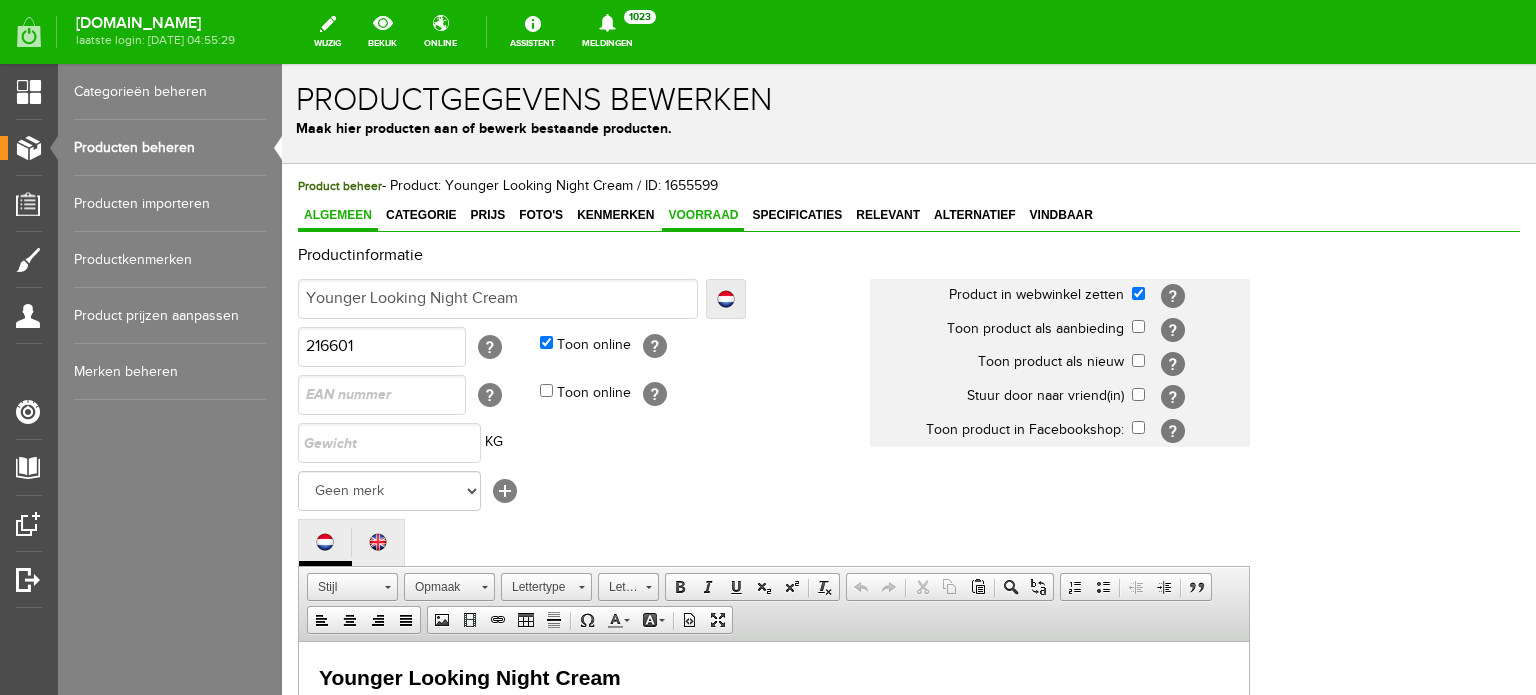 click on "Voorraad" at bounding box center [703, 215] 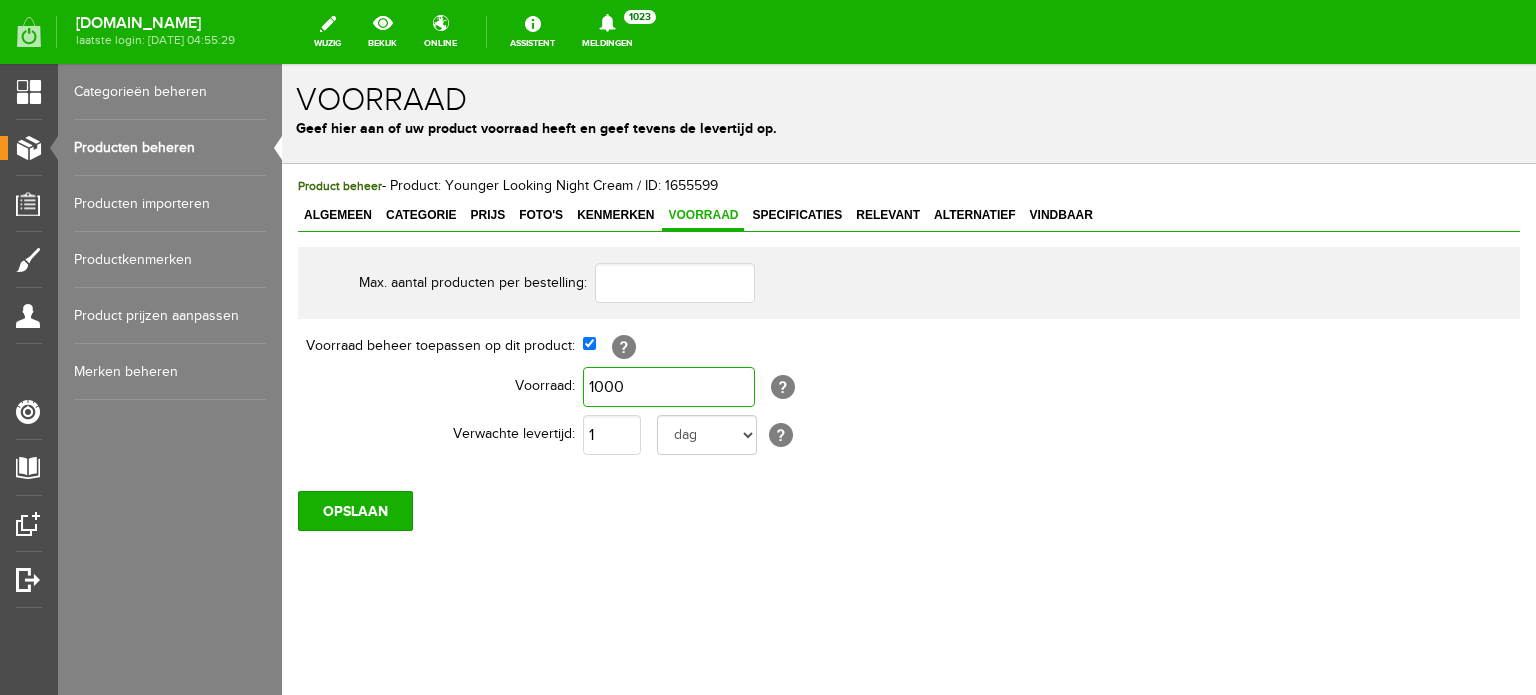 click on "1000" at bounding box center (669, 387) 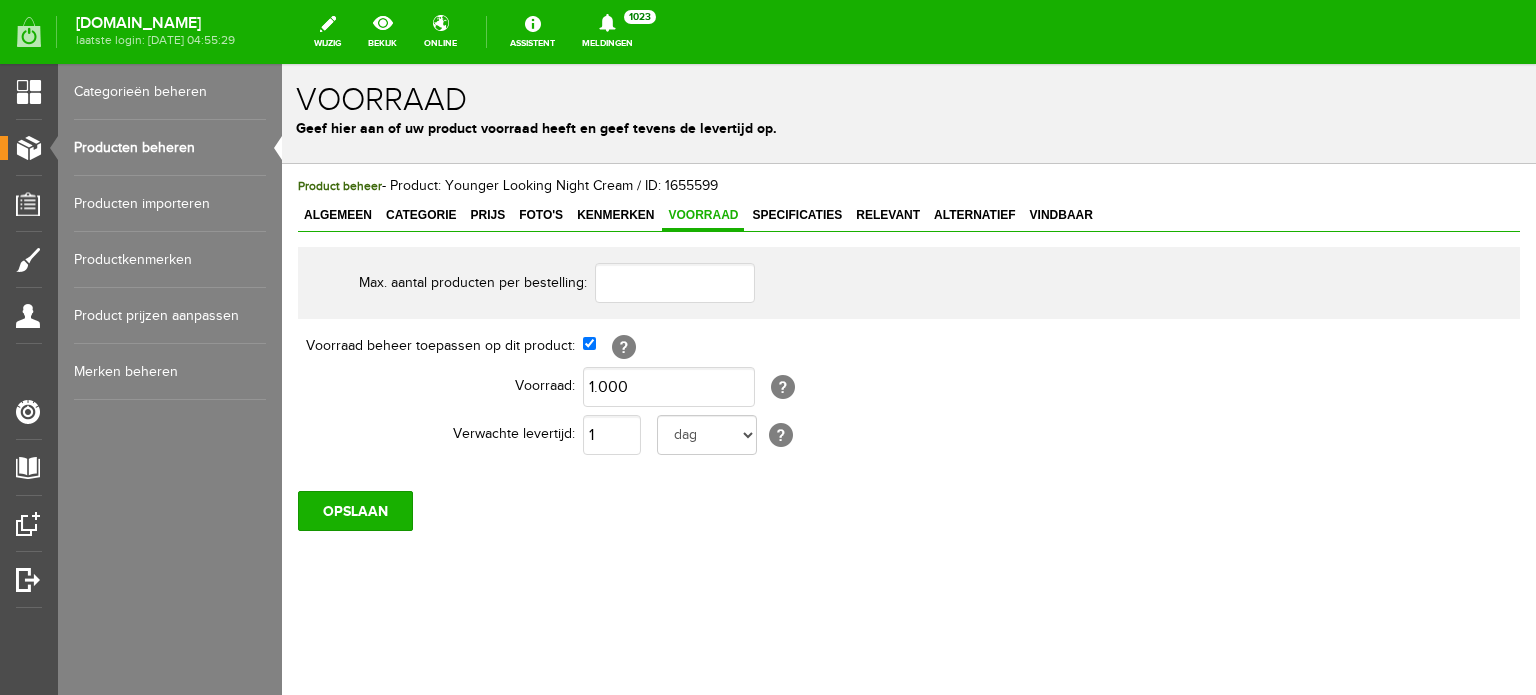 click on "1
[PERSON_NAME]
week
weken
maand
maanden
jaar
jaren
werkdagen
[?]" at bounding box center (920, 435) 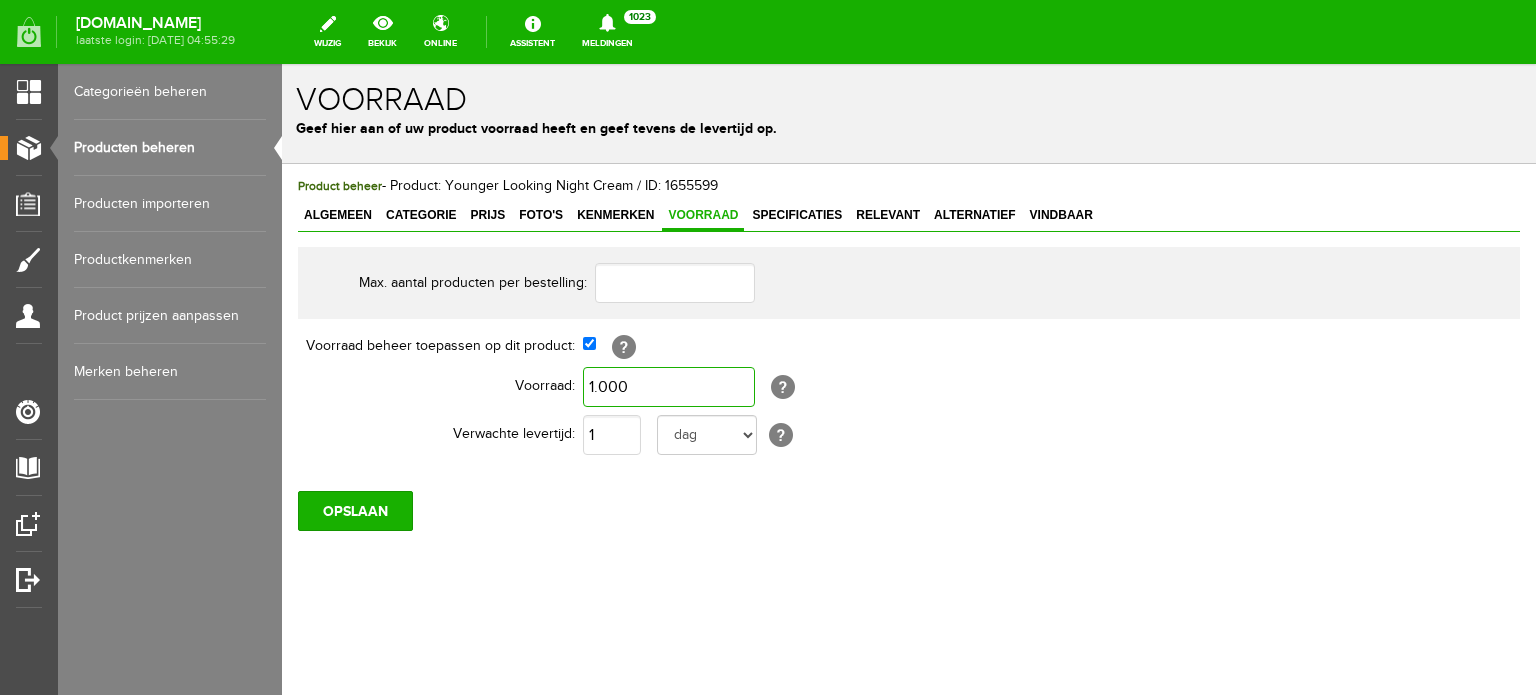 type on "1000" 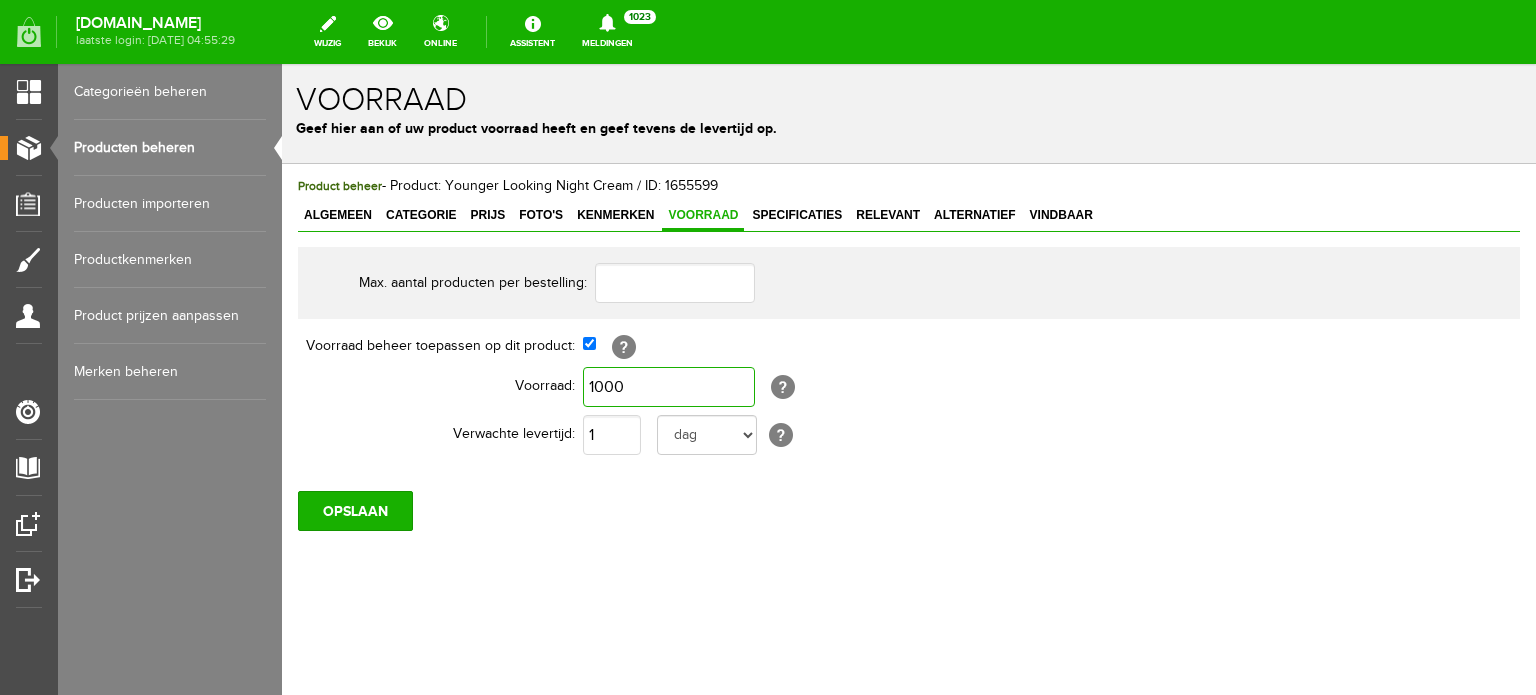 click on "1000" at bounding box center [669, 387] 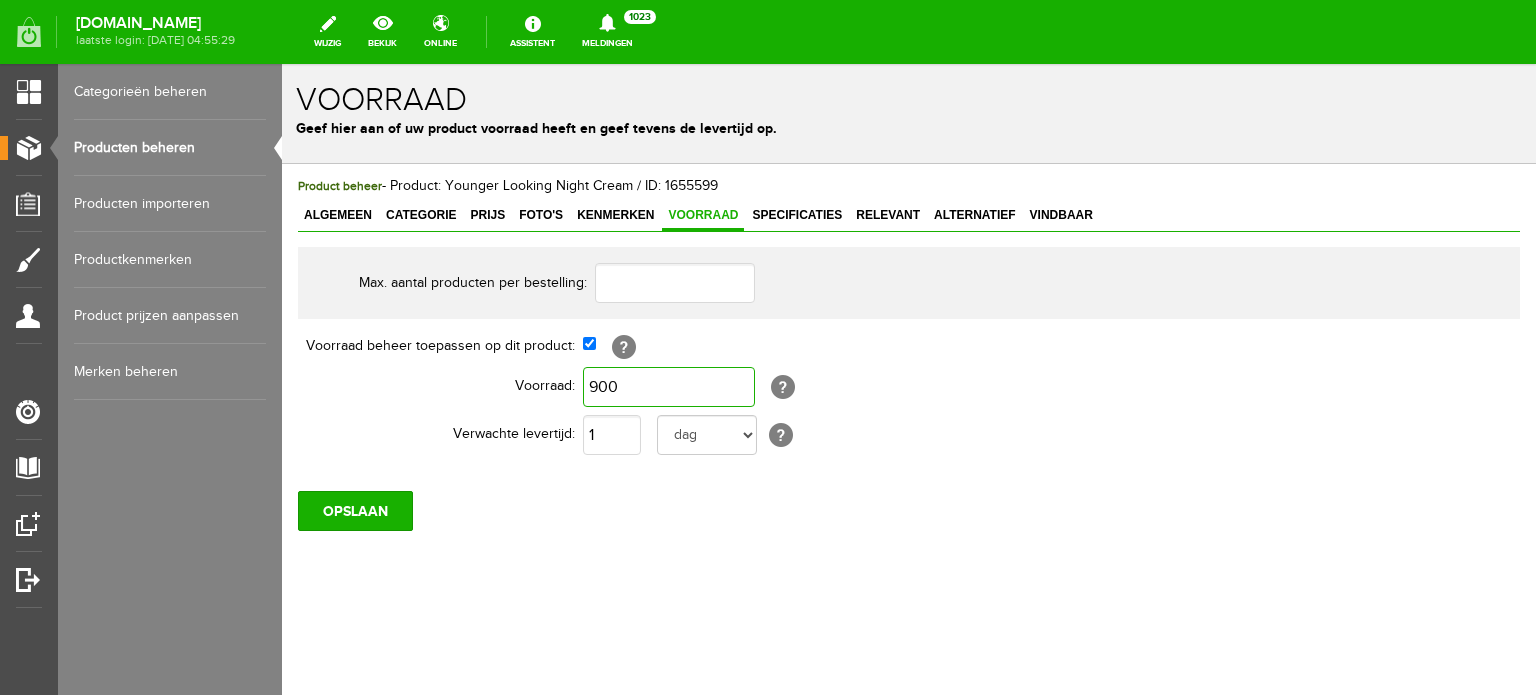 type on "900" 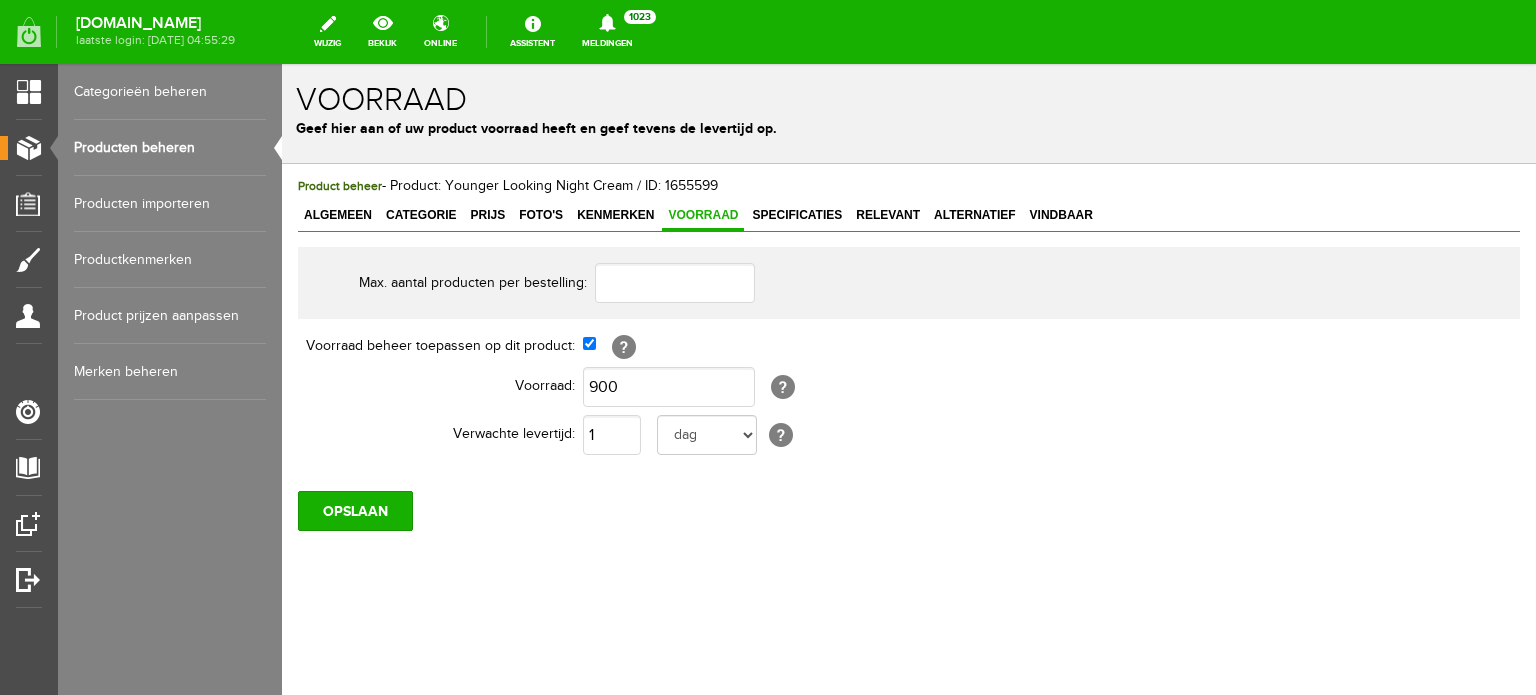click on "1
[PERSON_NAME]
week
weken
maand
maanden
jaar
jaren
werkdagen
[?]" at bounding box center [920, 435] 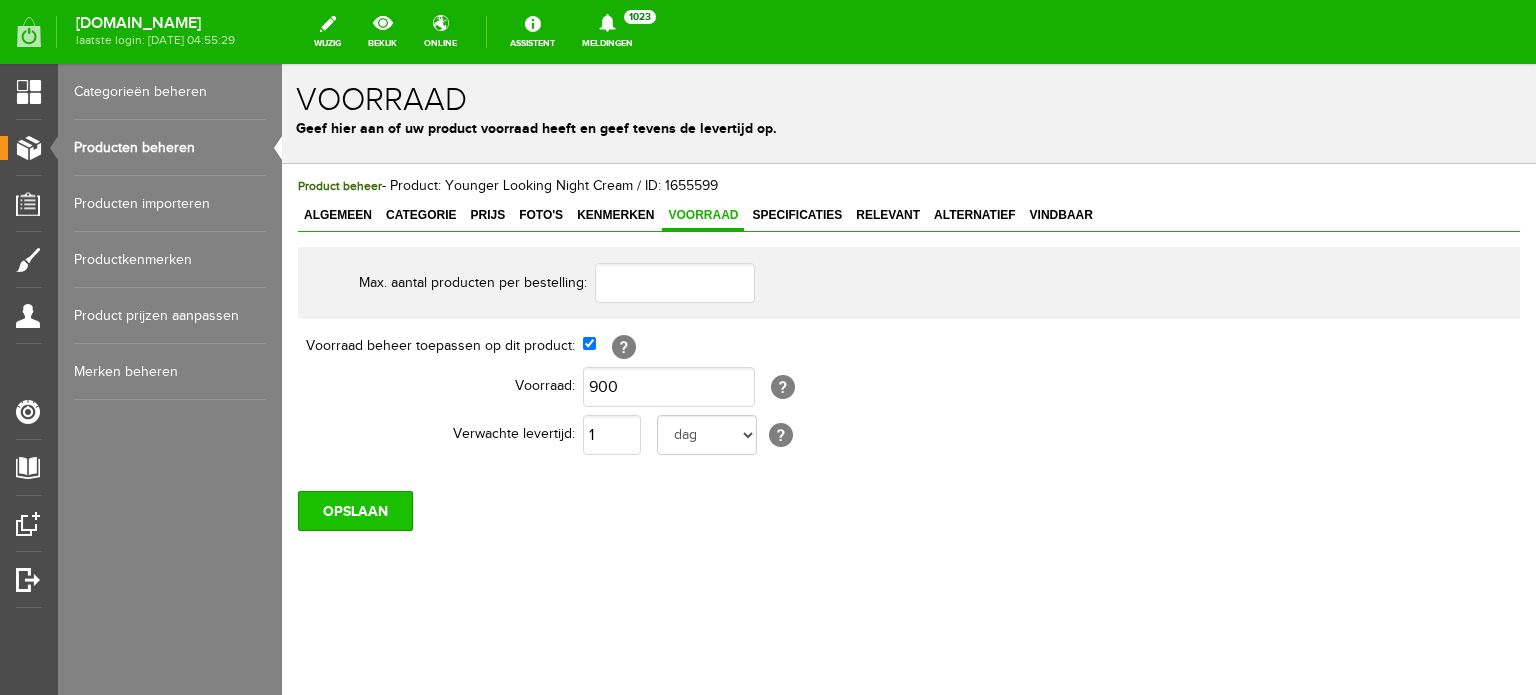 click on "OPSLAAN" at bounding box center (355, 511) 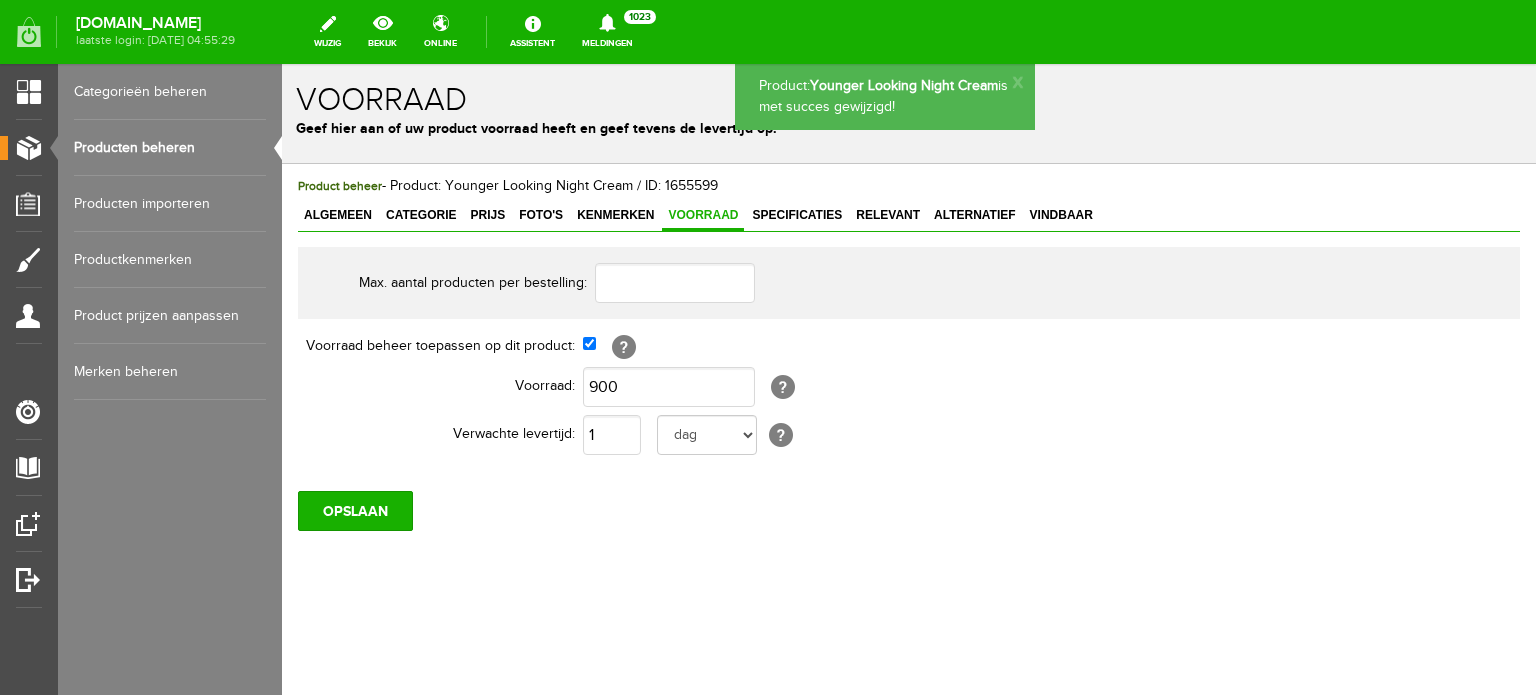 scroll, scrollTop: 0, scrollLeft: 0, axis: both 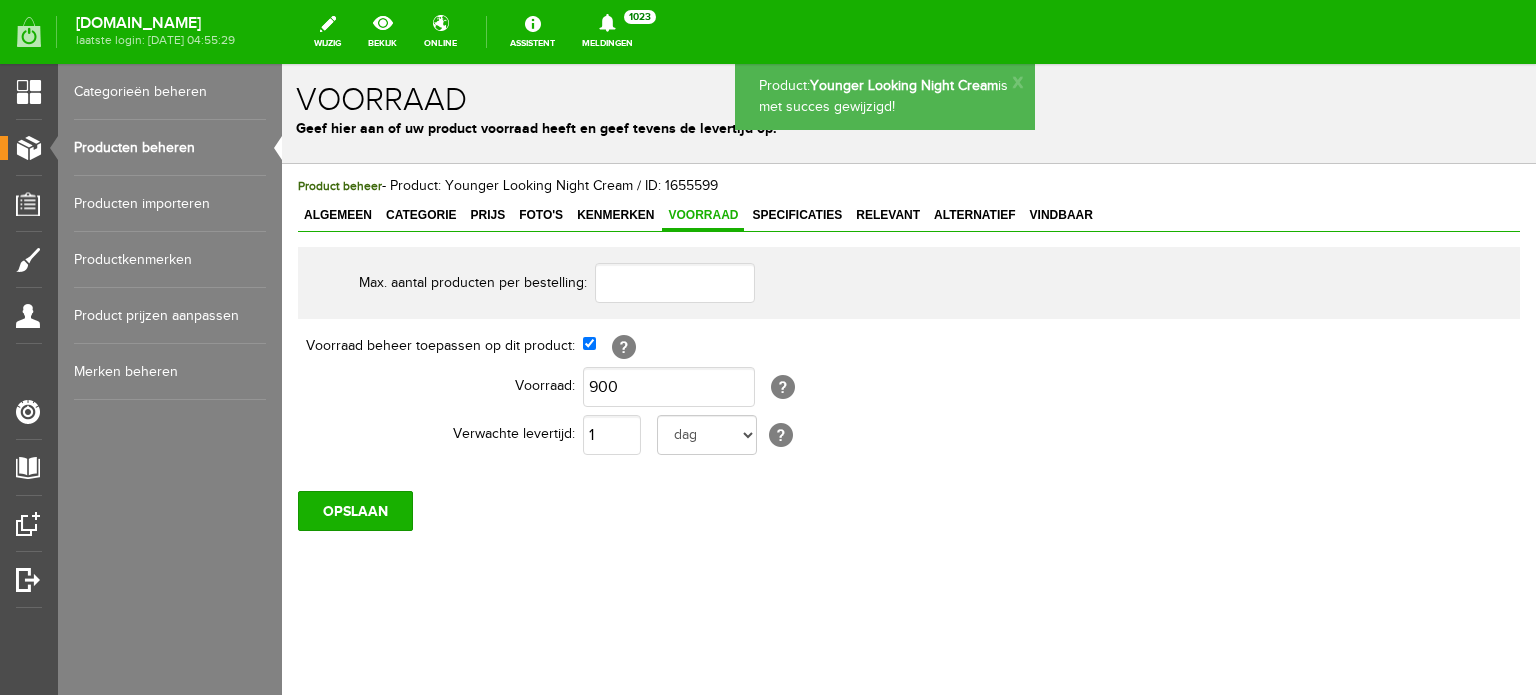 click on "Producten beheren" at bounding box center (170, 148) 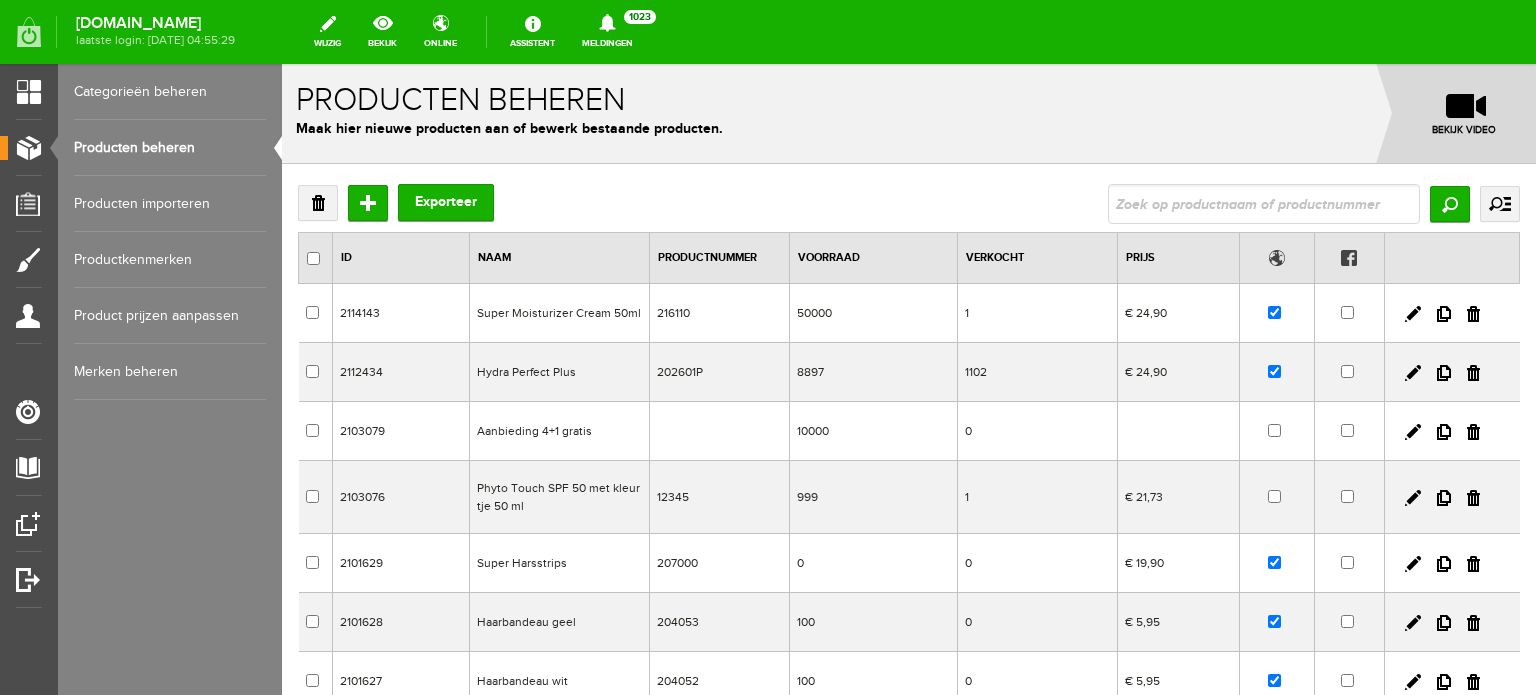 scroll, scrollTop: 0, scrollLeft: 0, axis: both 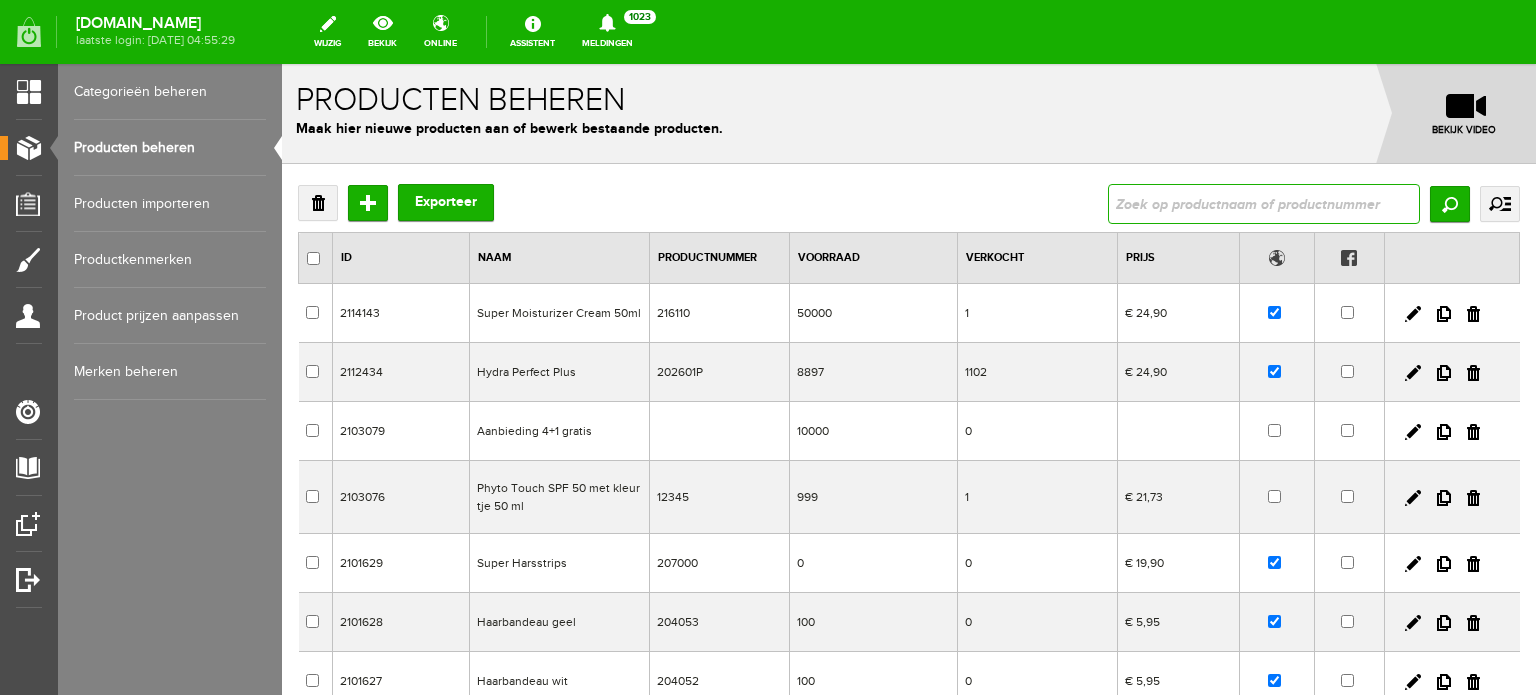 click at bounding box center [1264, 204] 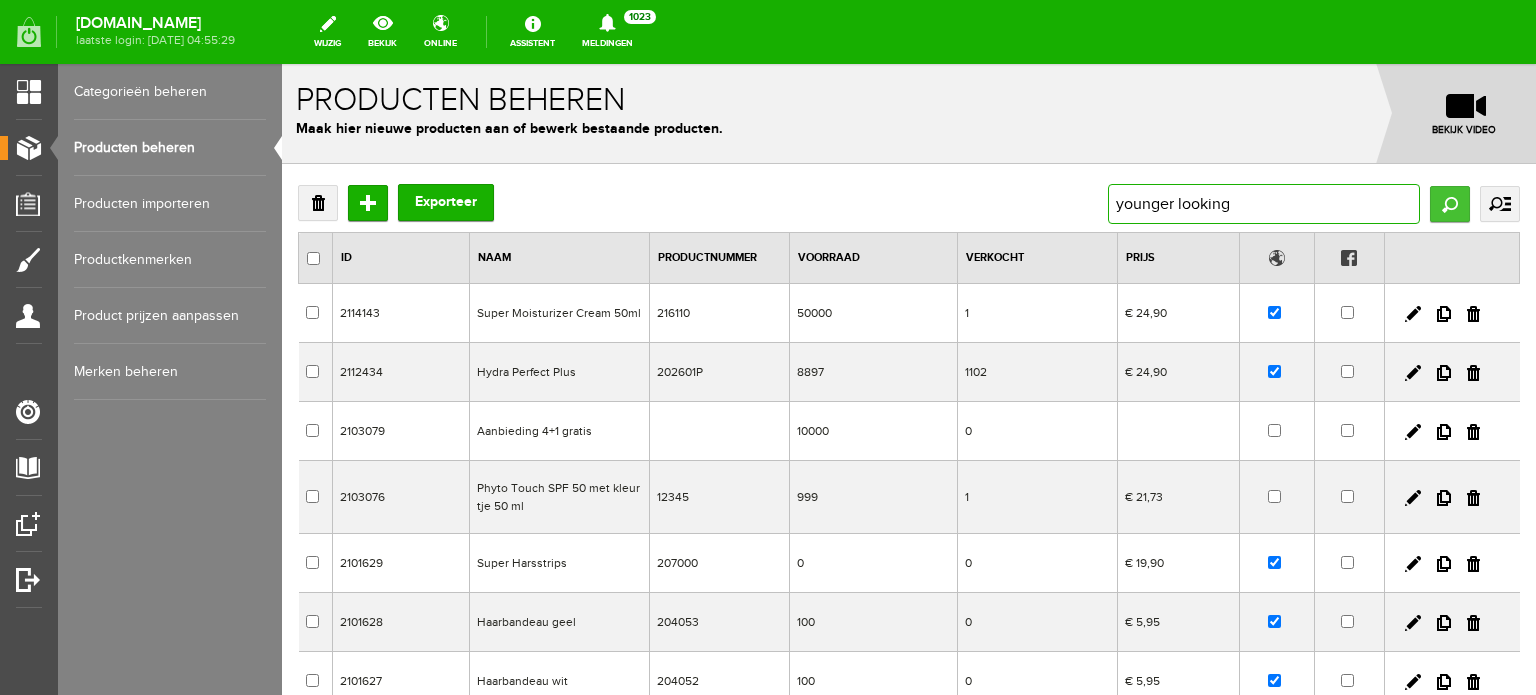 type on "younger looking" 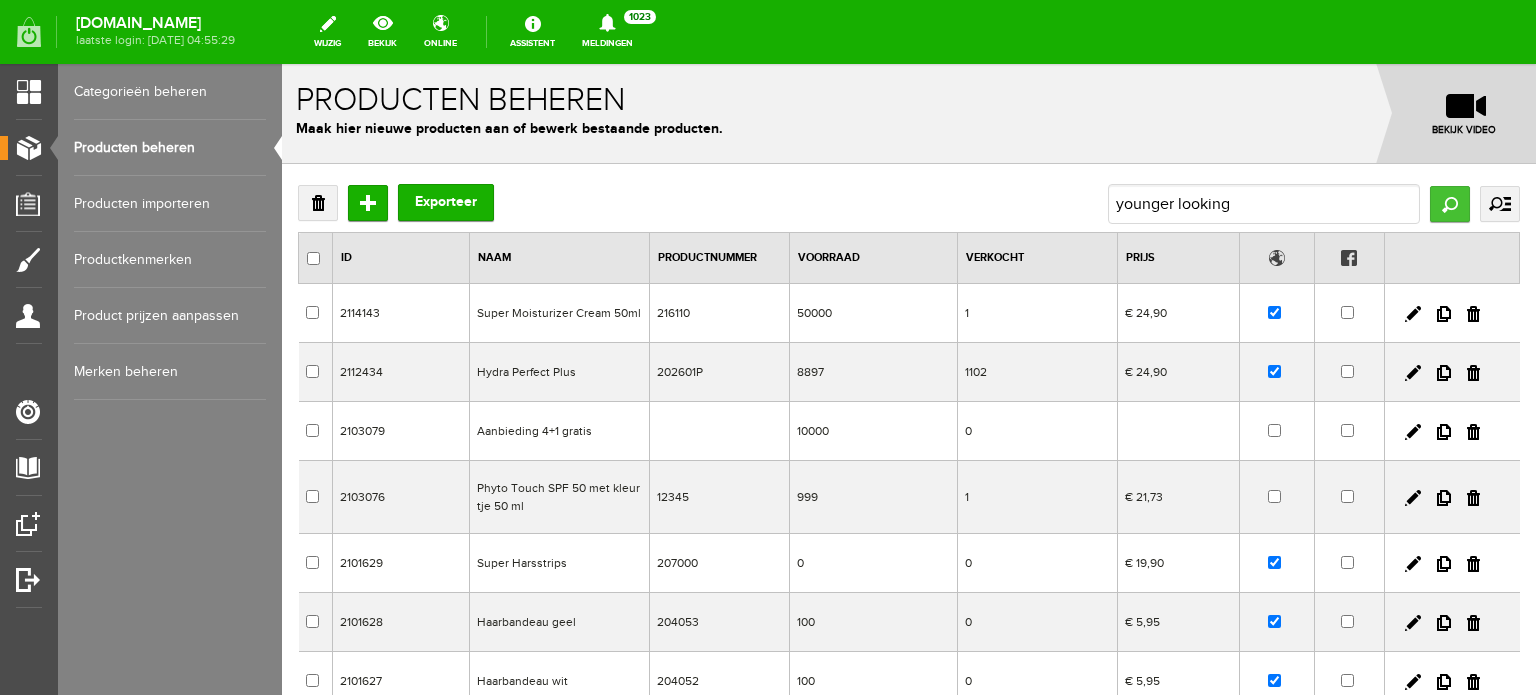 click on "Zoeken" at bounding box center (1450, 204) 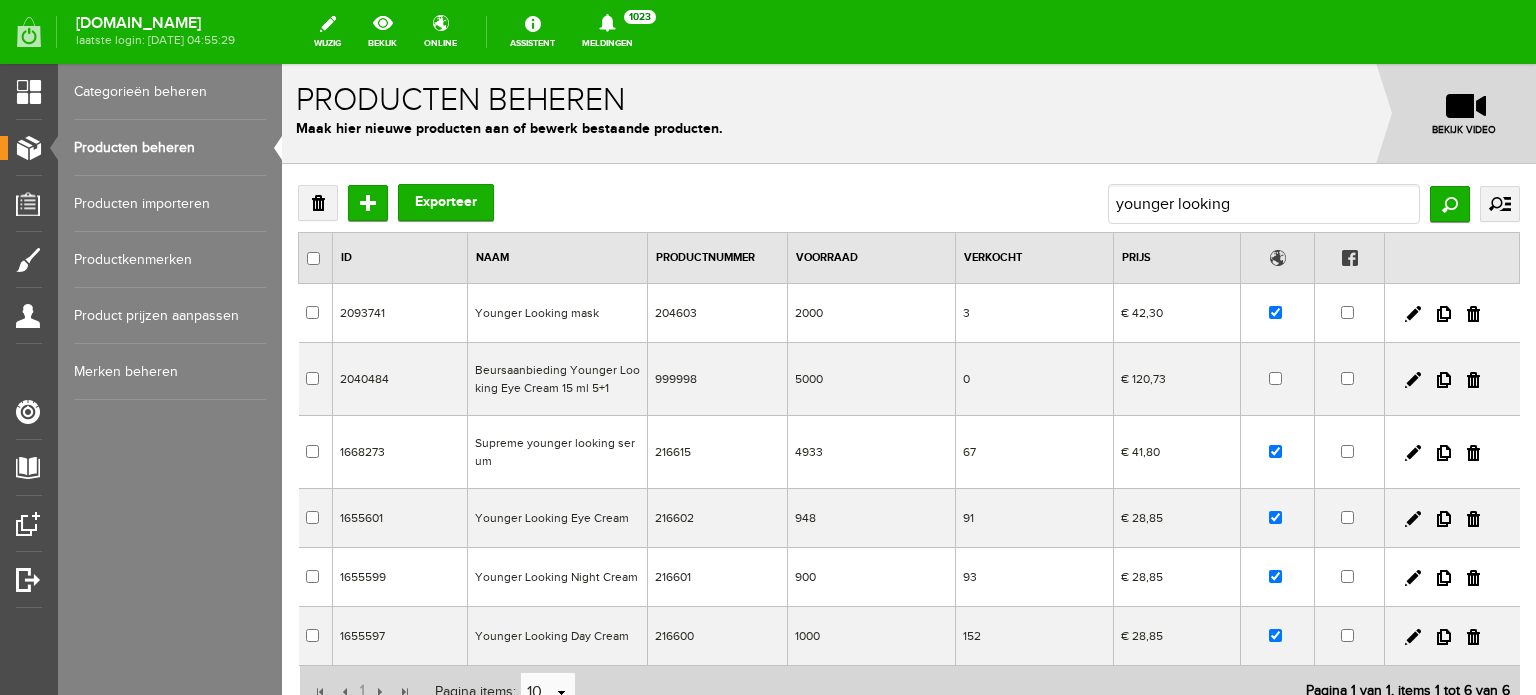 click on "Younger Looking Day Cream" at bounding box center (558, 636) 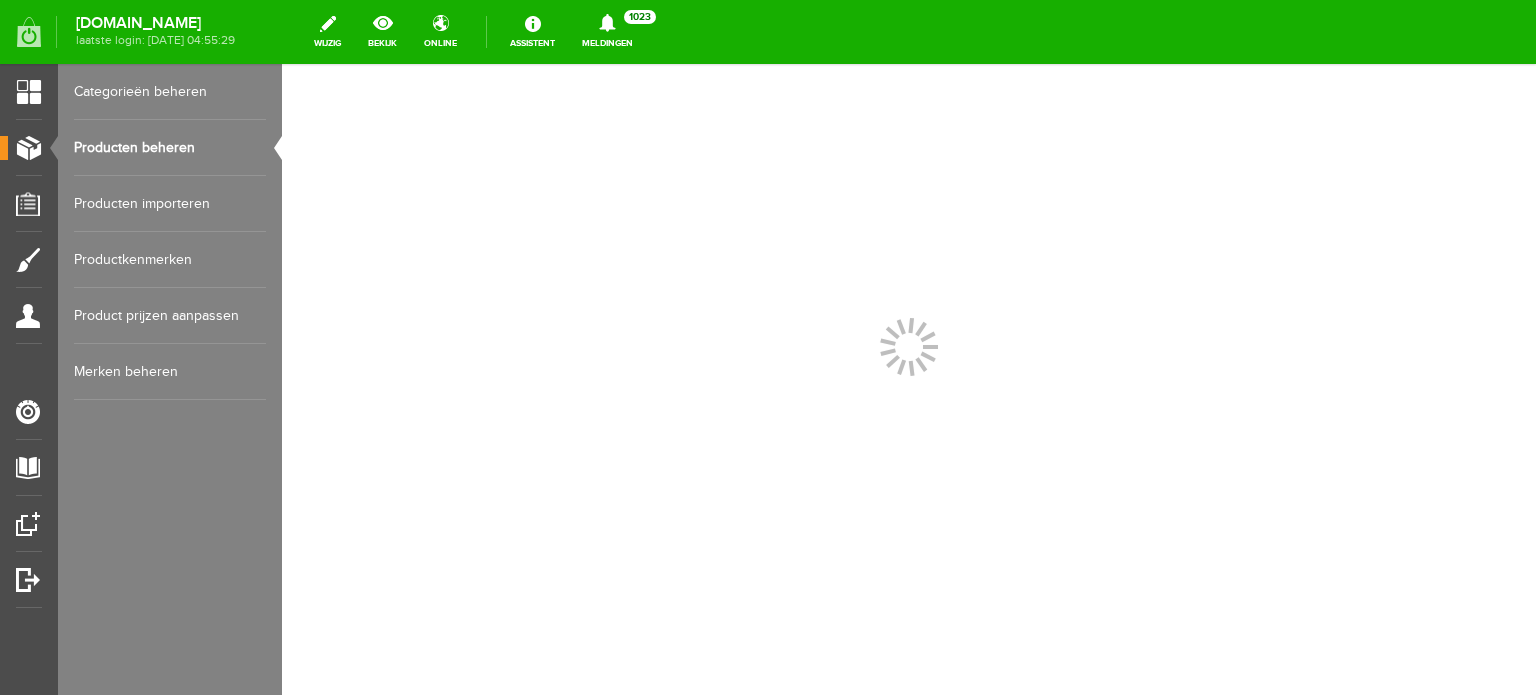 scroll, scrollTop: 0, scrollLeft: 0, axis: both 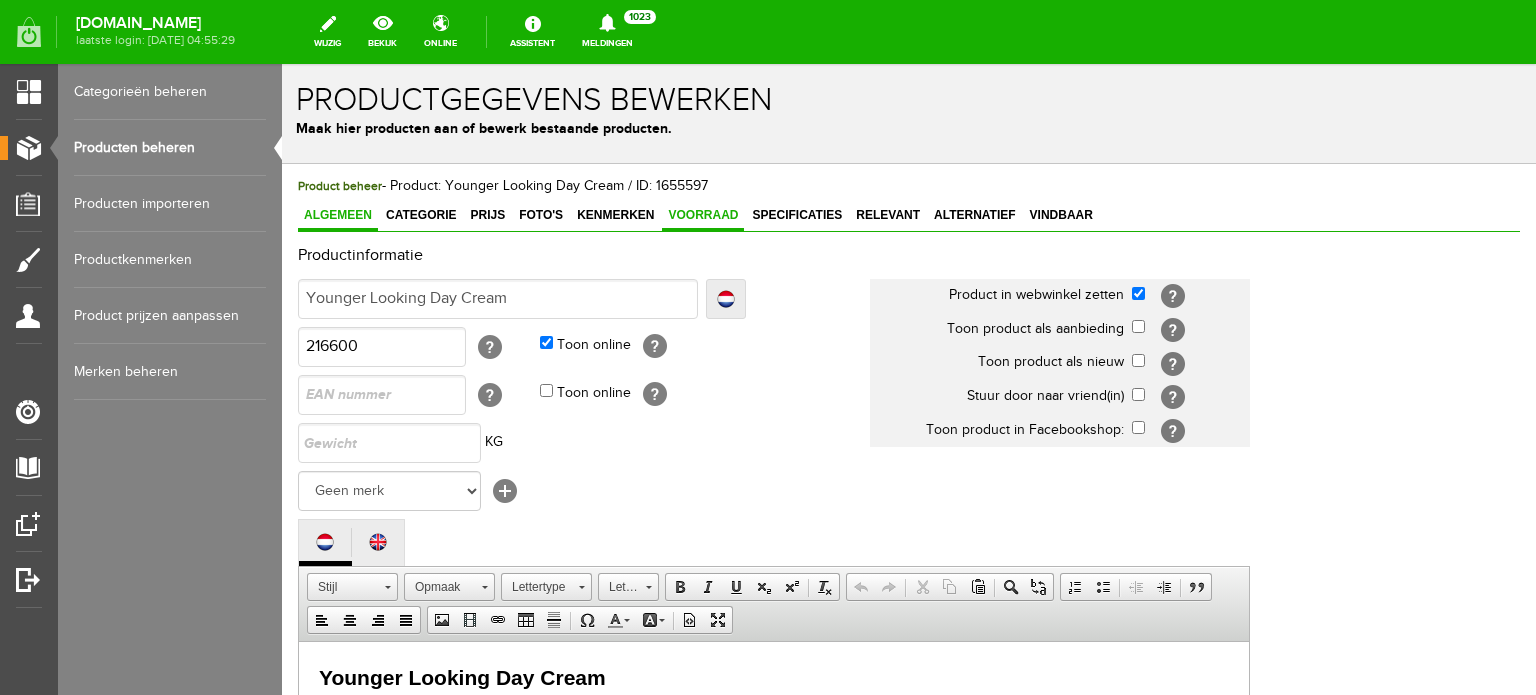 click on "Voorraad" at bounding box center [703, 216] 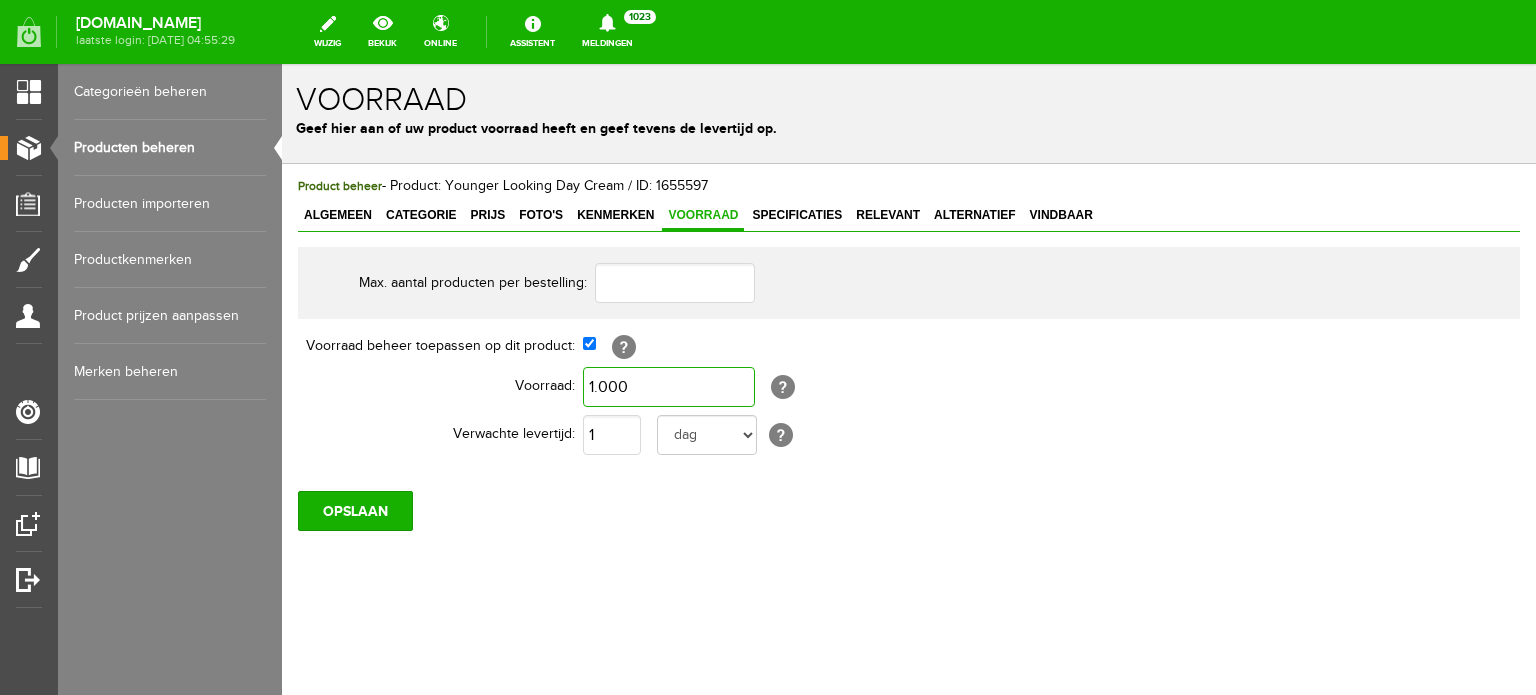 type on "1000" 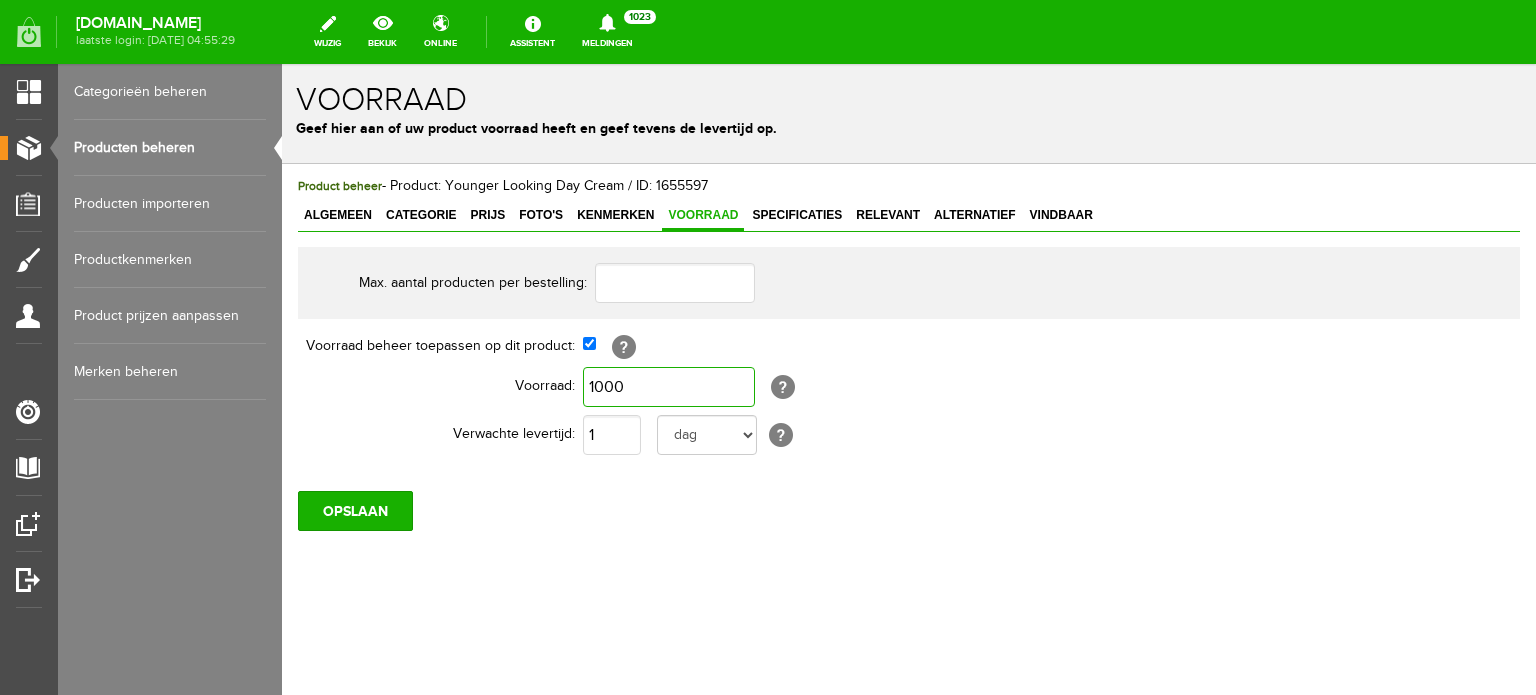 click on "1000" at bounding box center [669, 387] 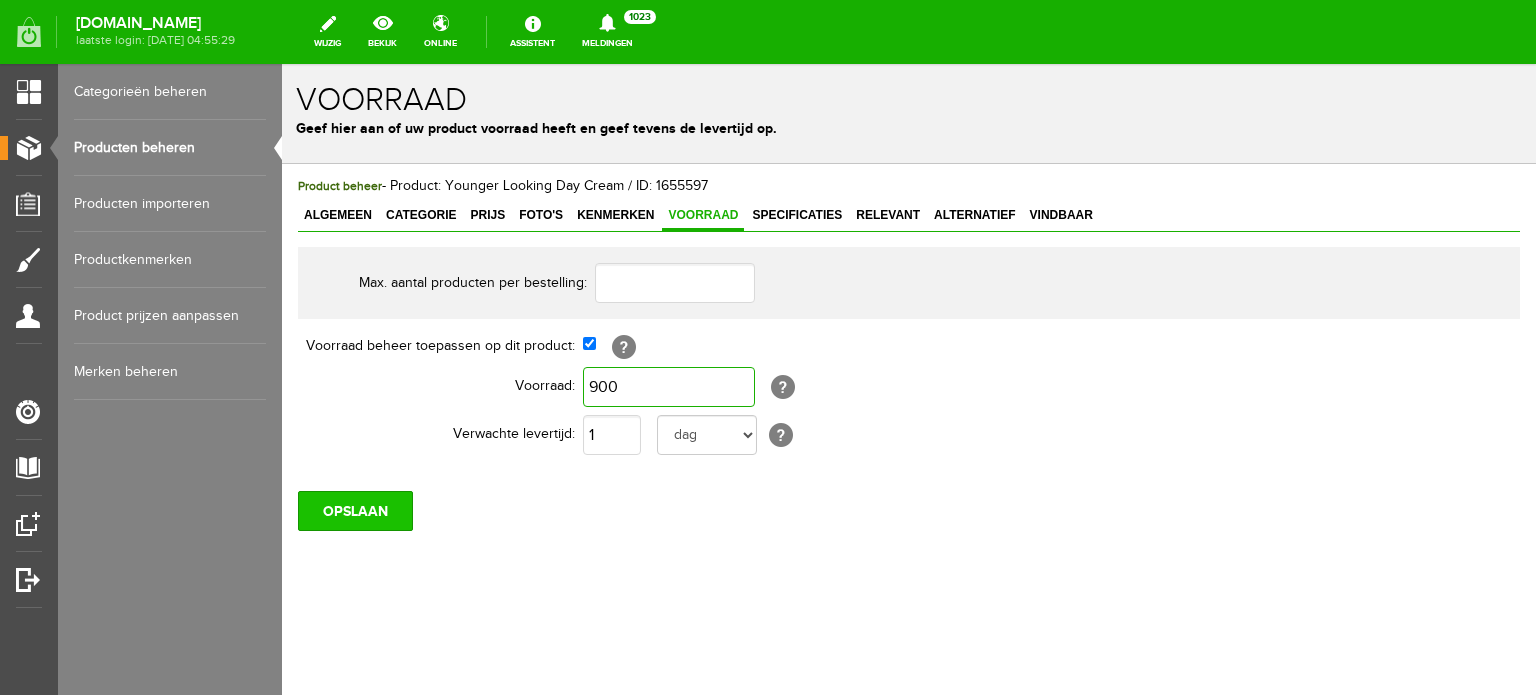 type on "900" 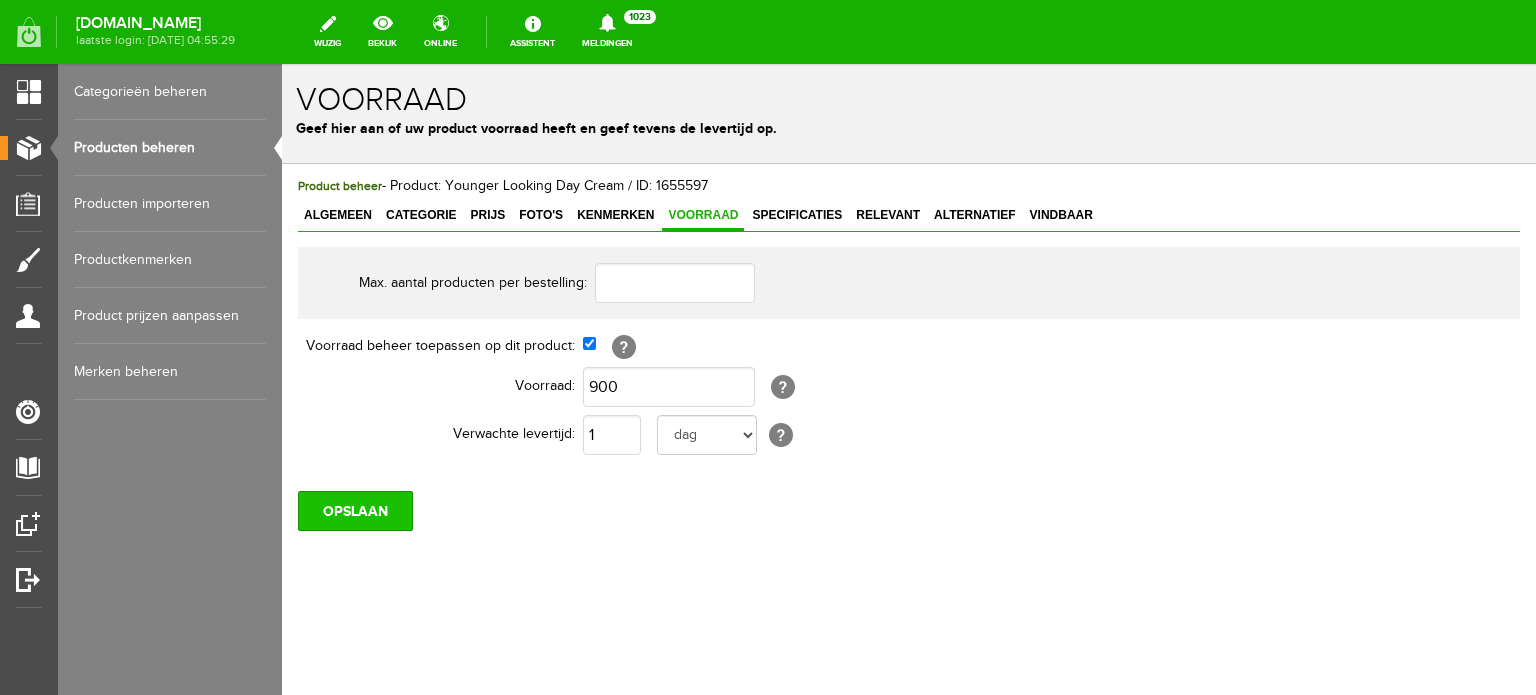 click on "OPSLAAN" at bounding box center (355, 511) 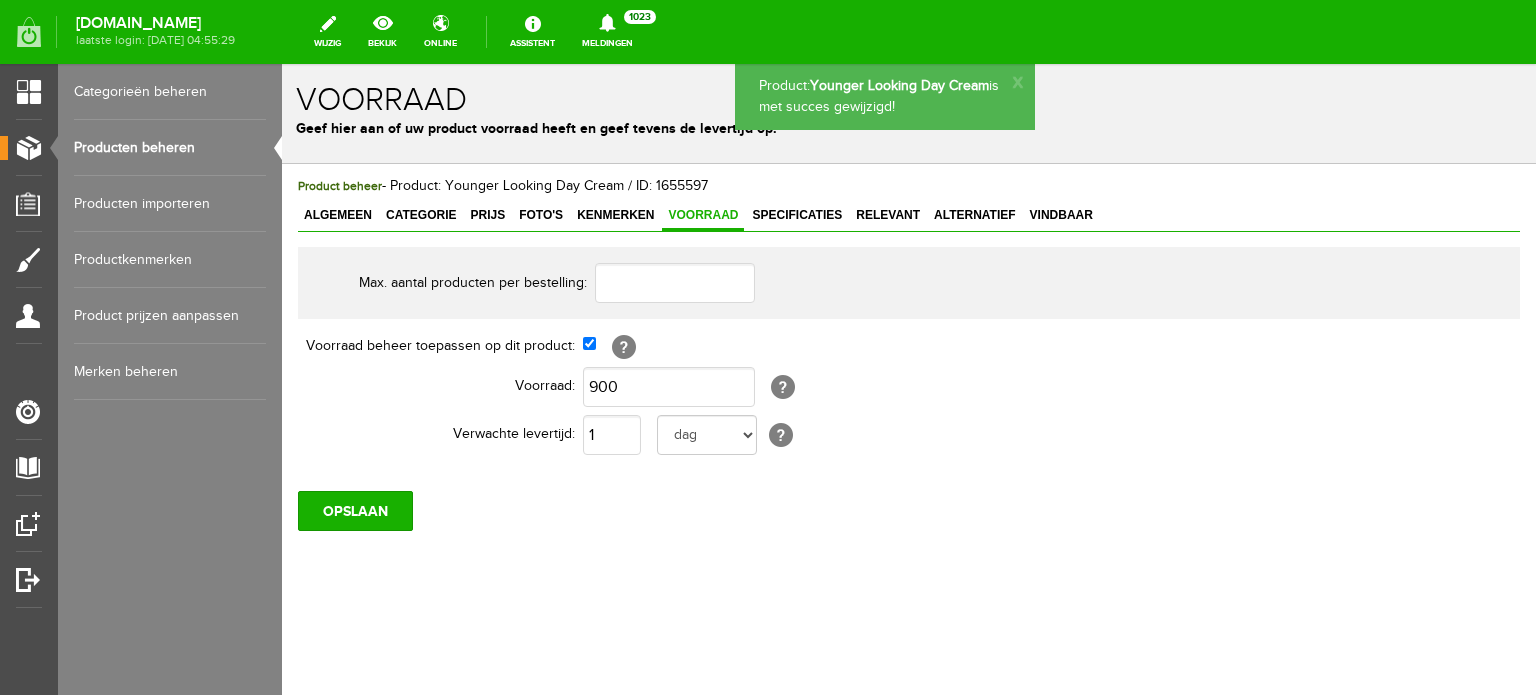 scroll, scrollTop: 0, scrollLeft: 0, axis: both 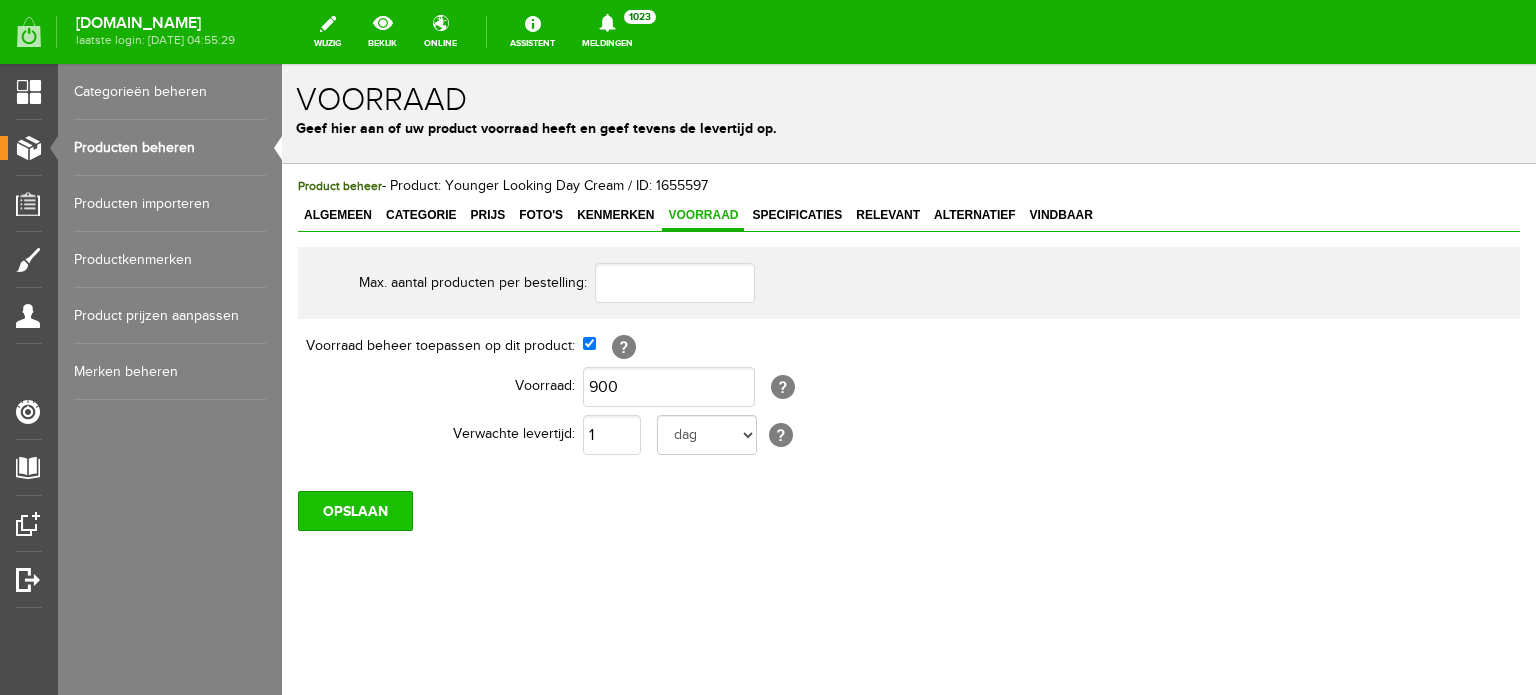 click on "OPSLAAN" at bounding box center [355, 511] 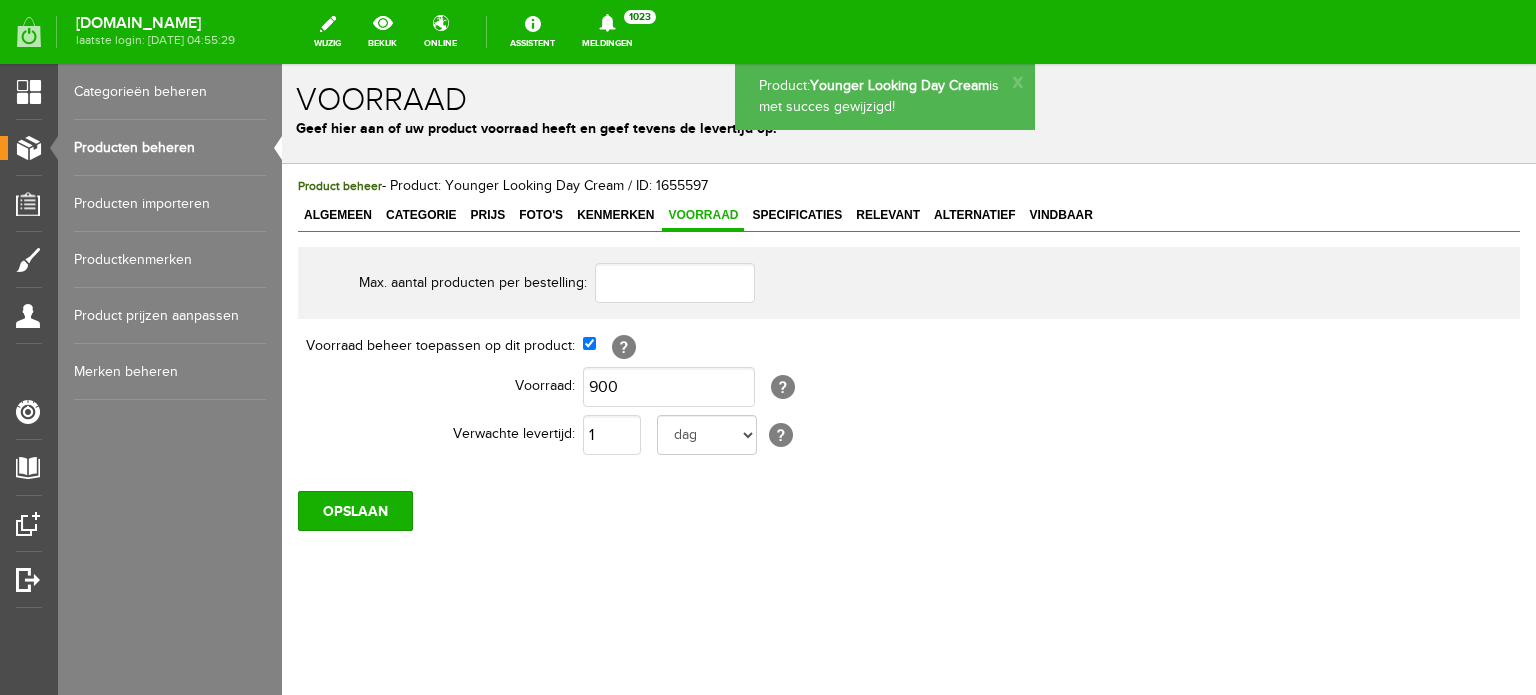 scroll, scrollTop: 0, scrollLeft: 0, axis: both 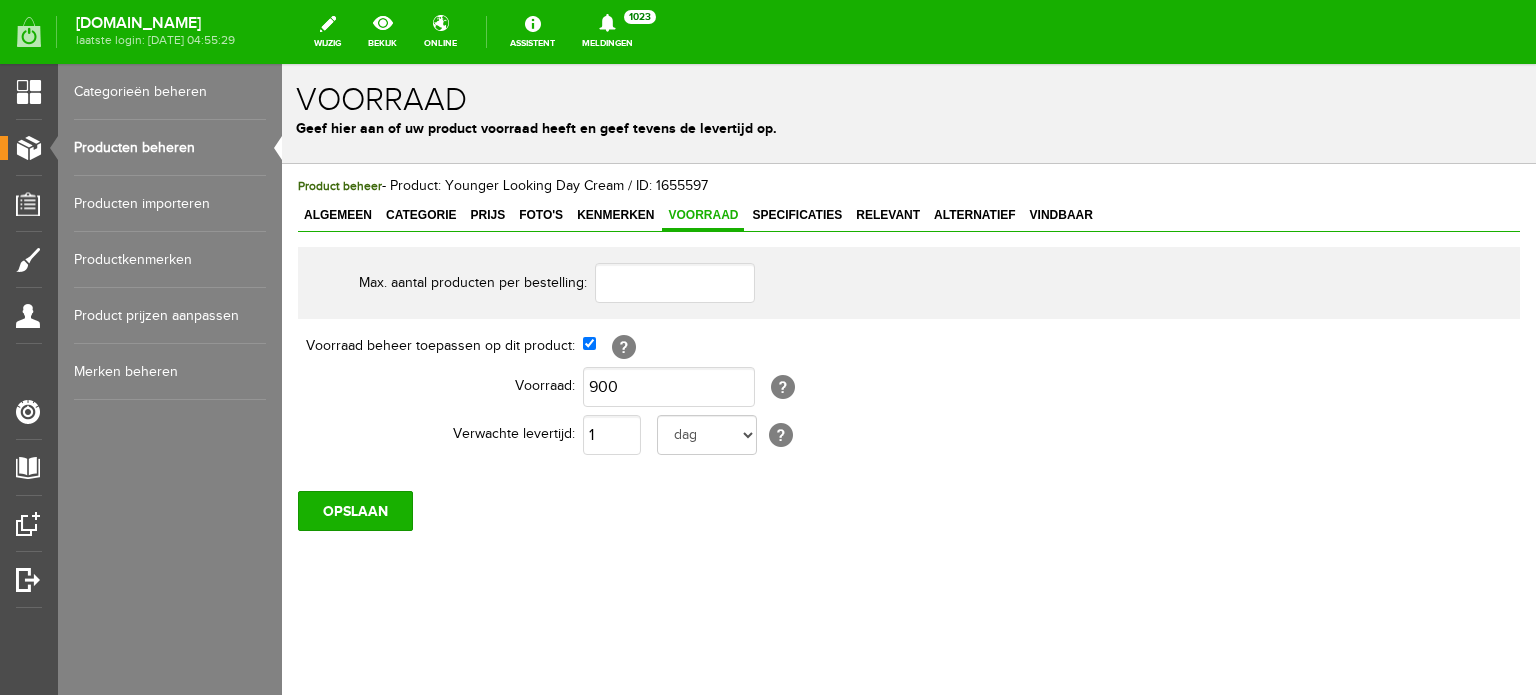 click on "Producten beheren" at bounding box center (170, 148) 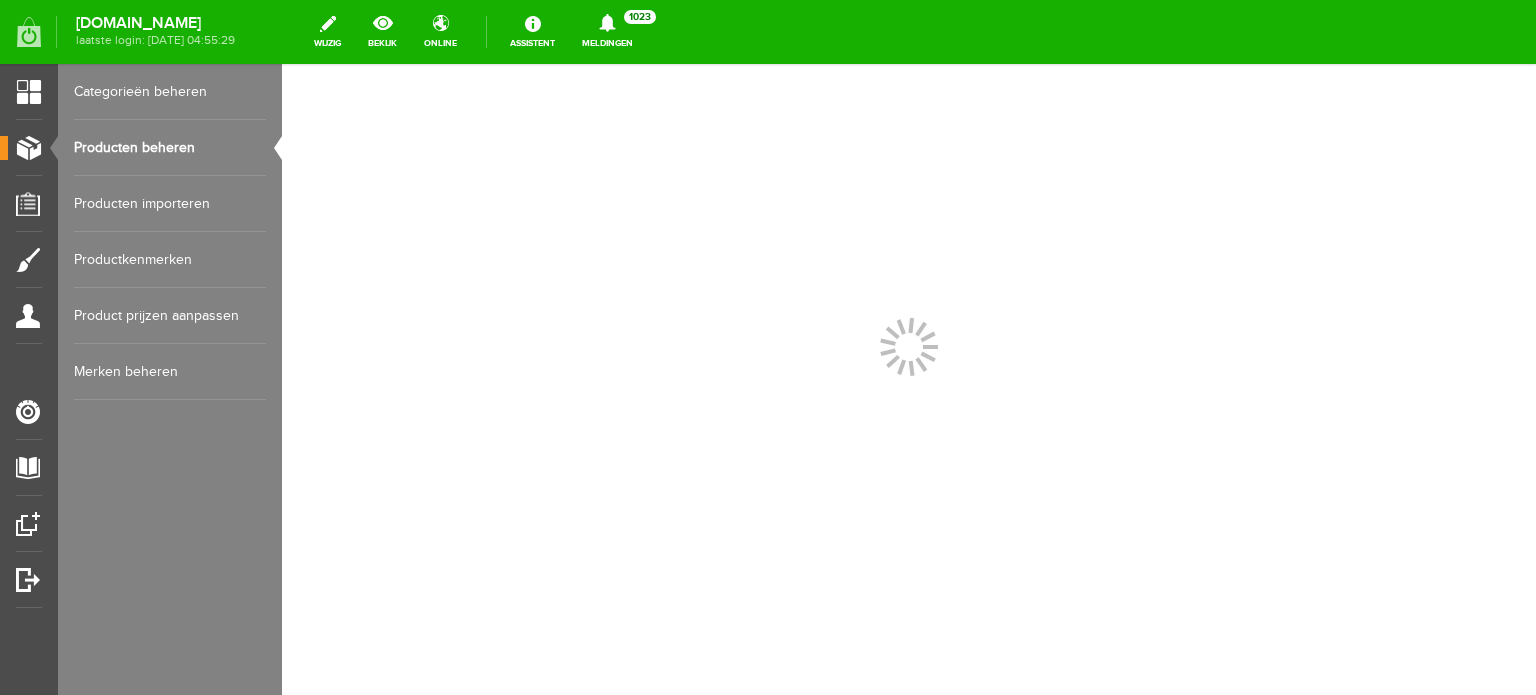 scroll, scrollTop: 0, scrollLeft: 0, axis: both 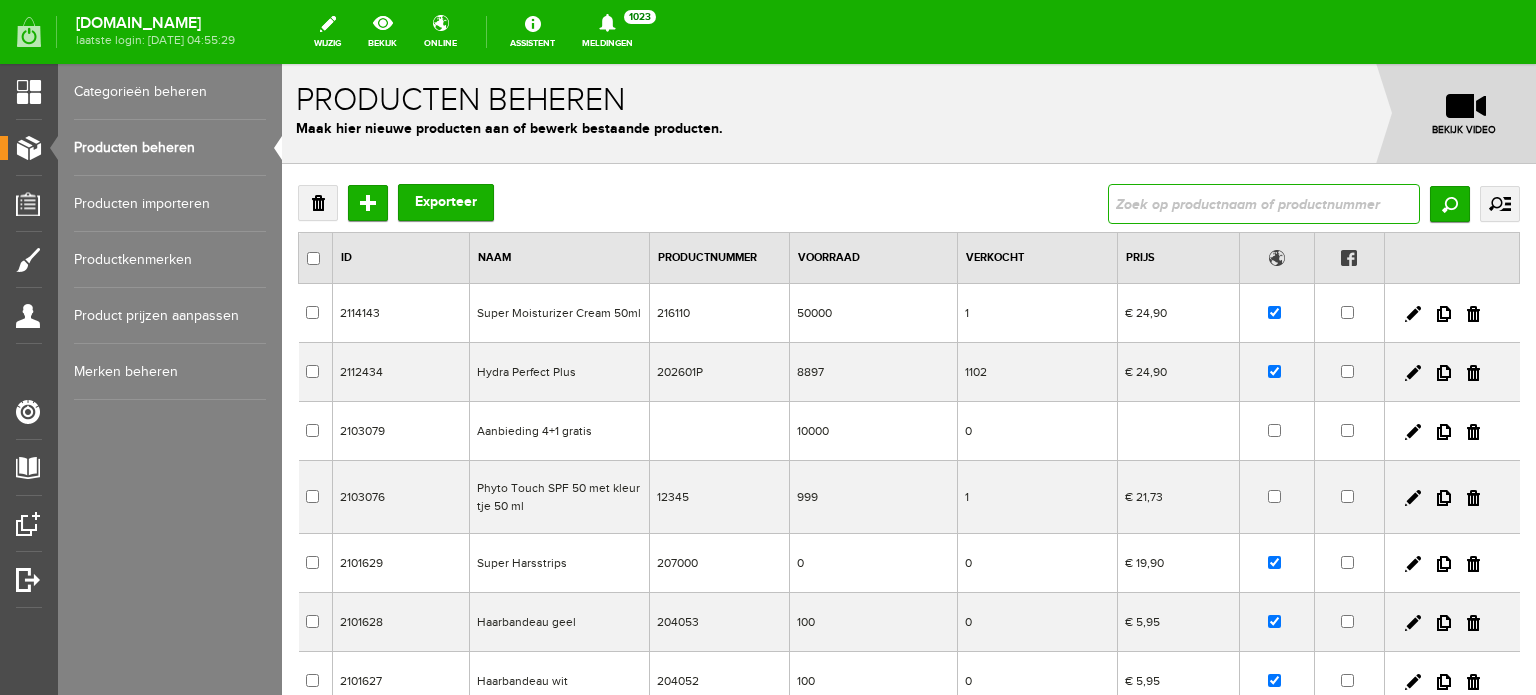 click at bounding box center (1264, 204) 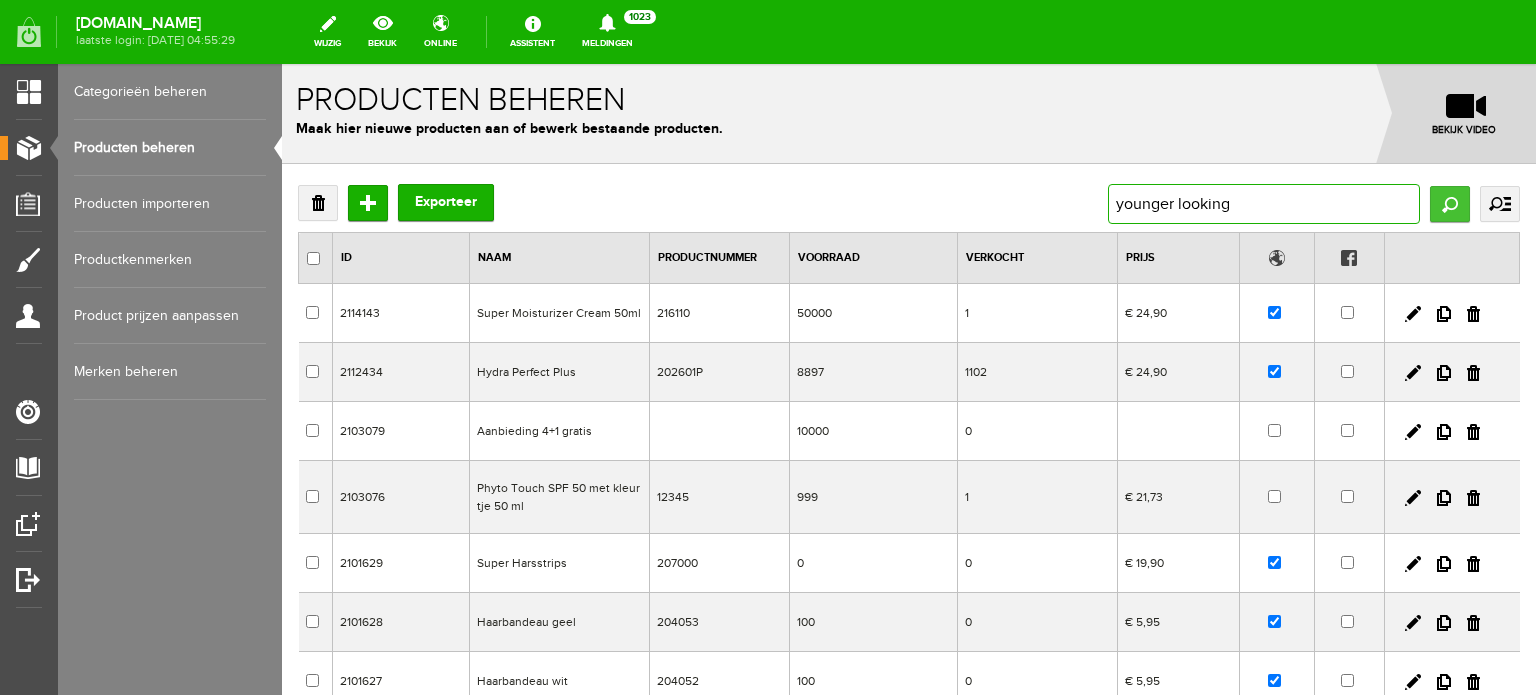 type on "younger looking" 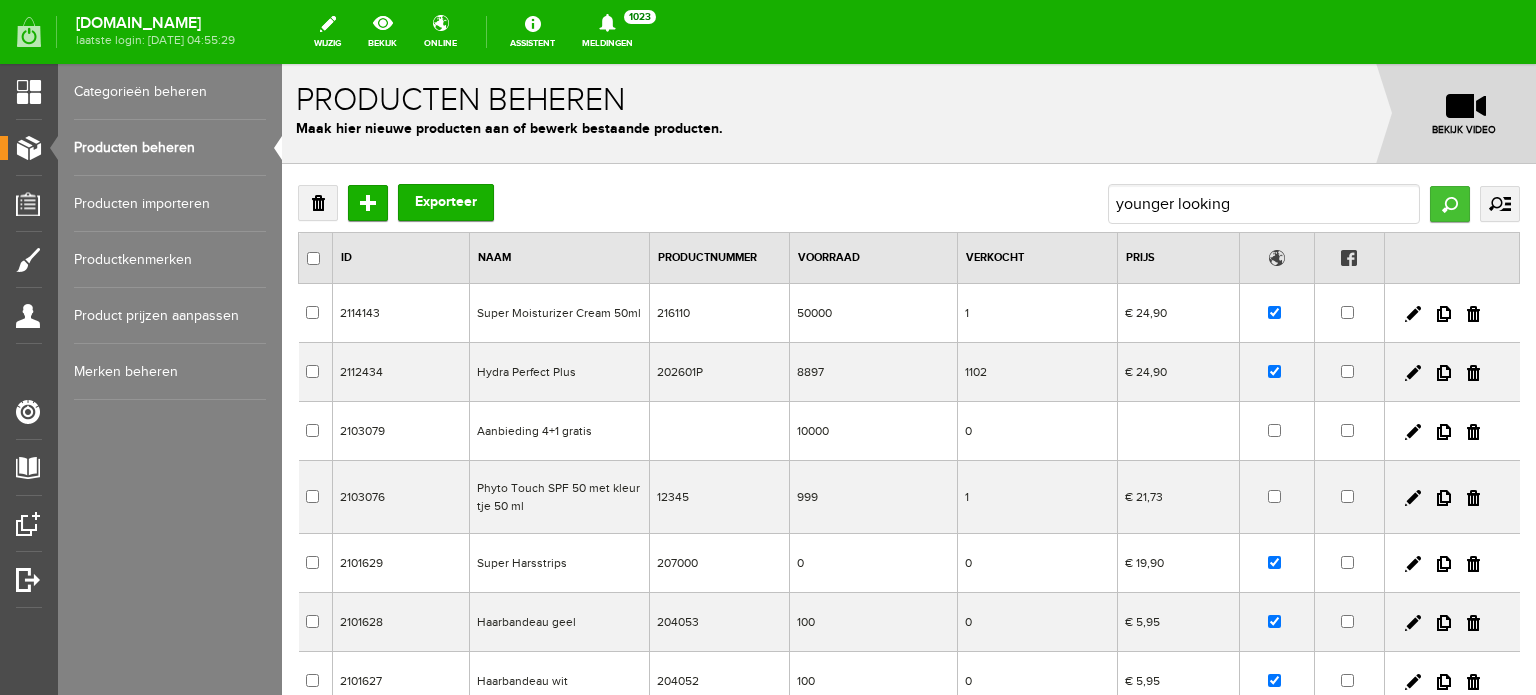 click on "Zoeken" at bounding box center (1450, 204) 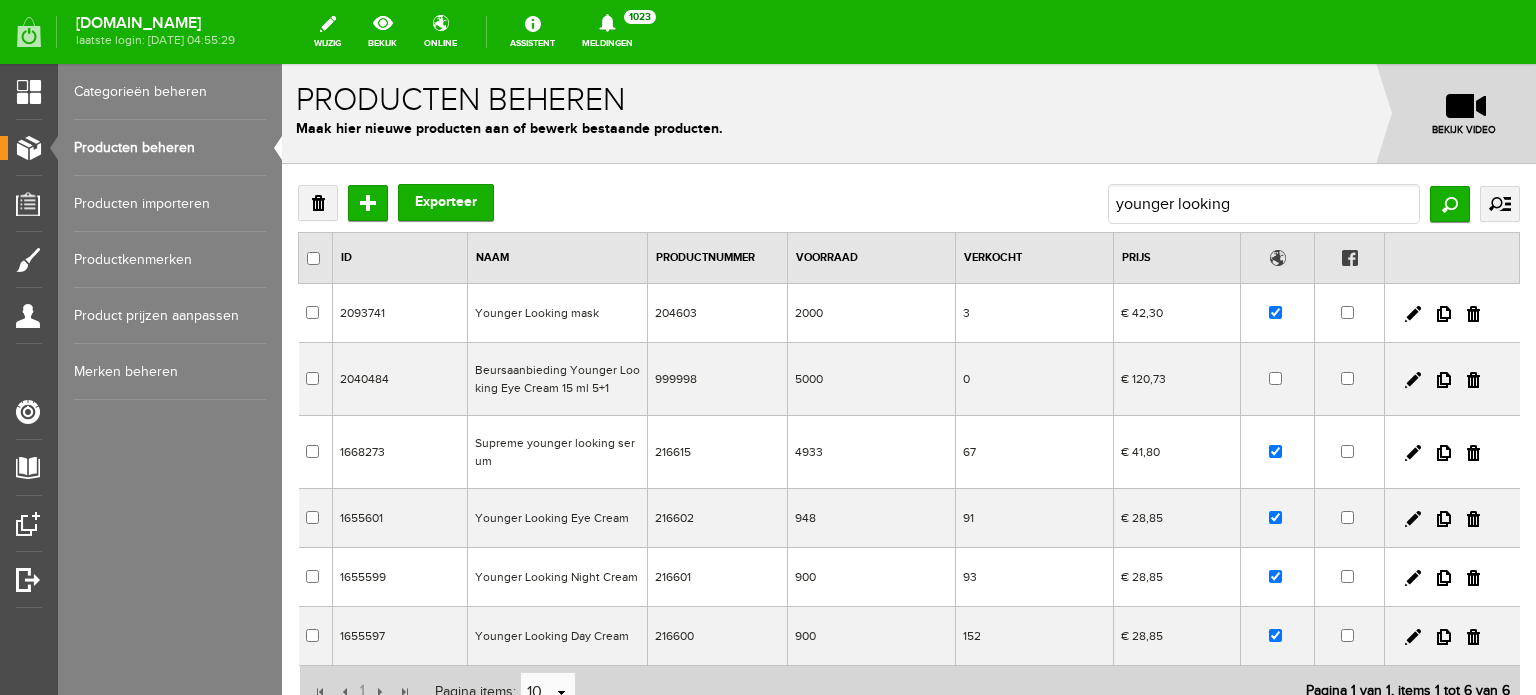 click on "Younger Looking Night Cream" at bounding box center (558, 577) 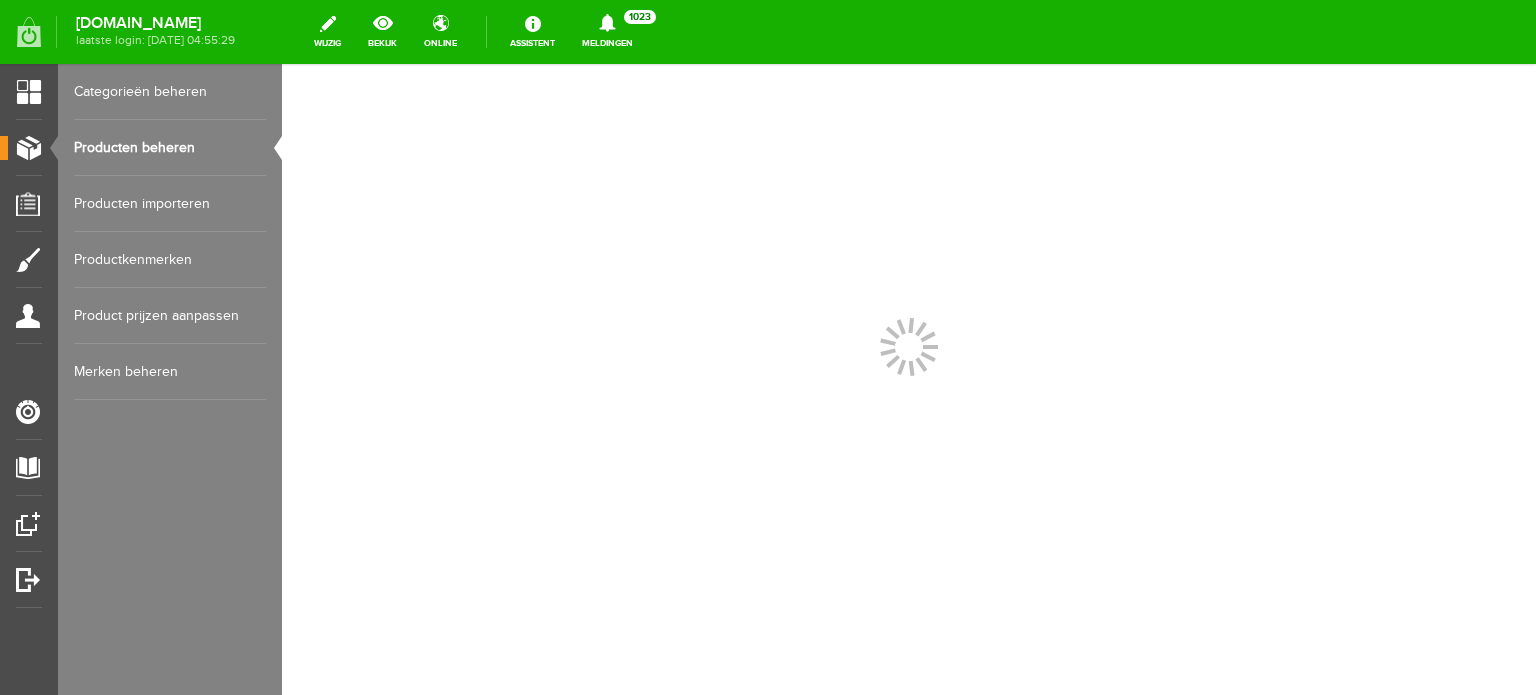 scroll, scrollTop: 0, scrollLeft: 0, axis: both 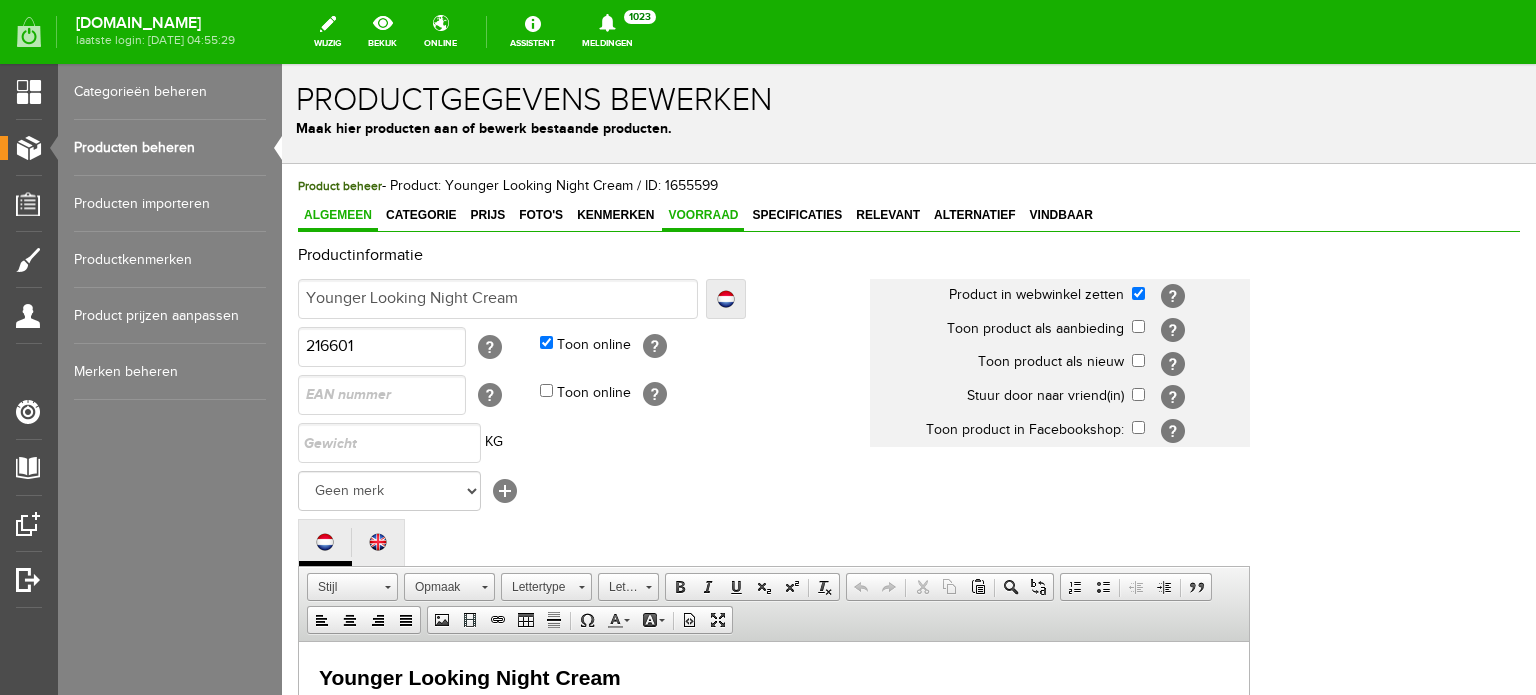 click on "Voorraad" at bounding box center (703, 215) 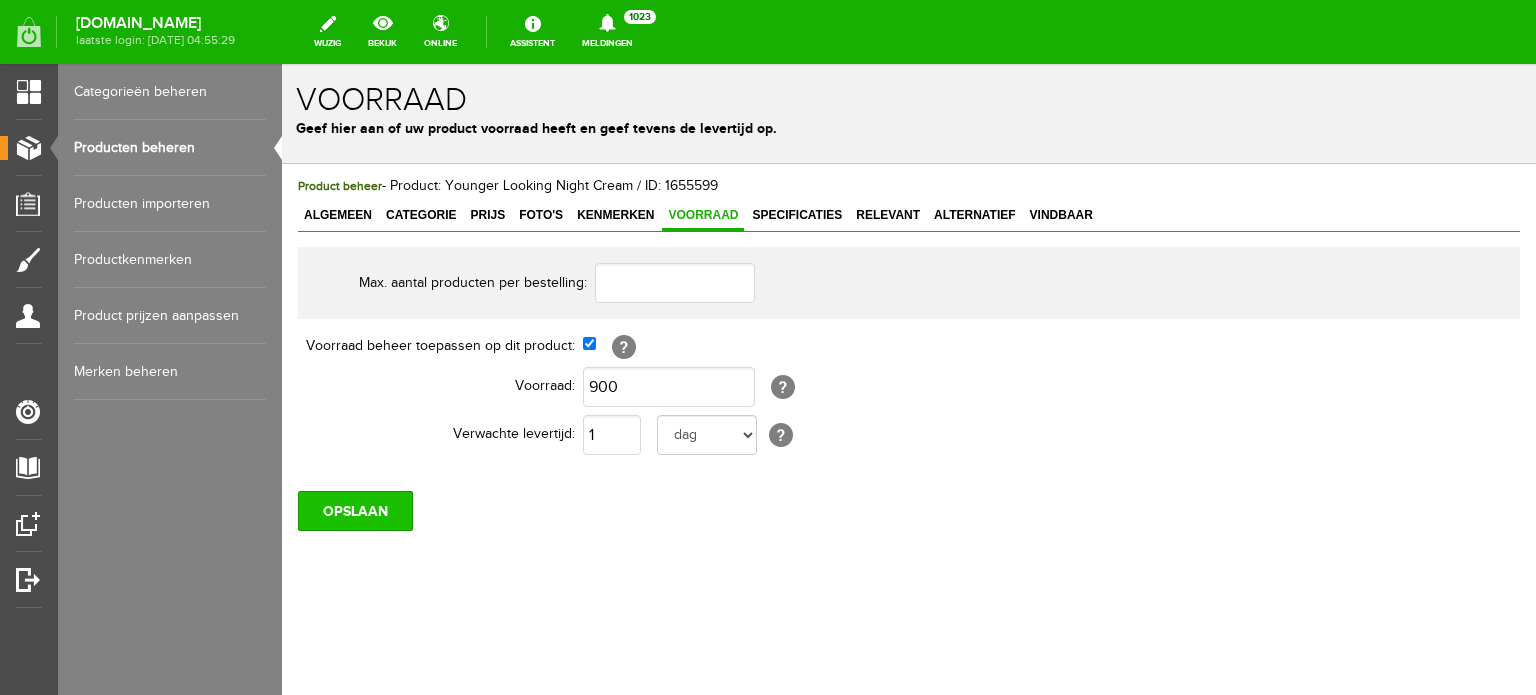 click on "OPSLAAN" at bounding box center (355, 511) 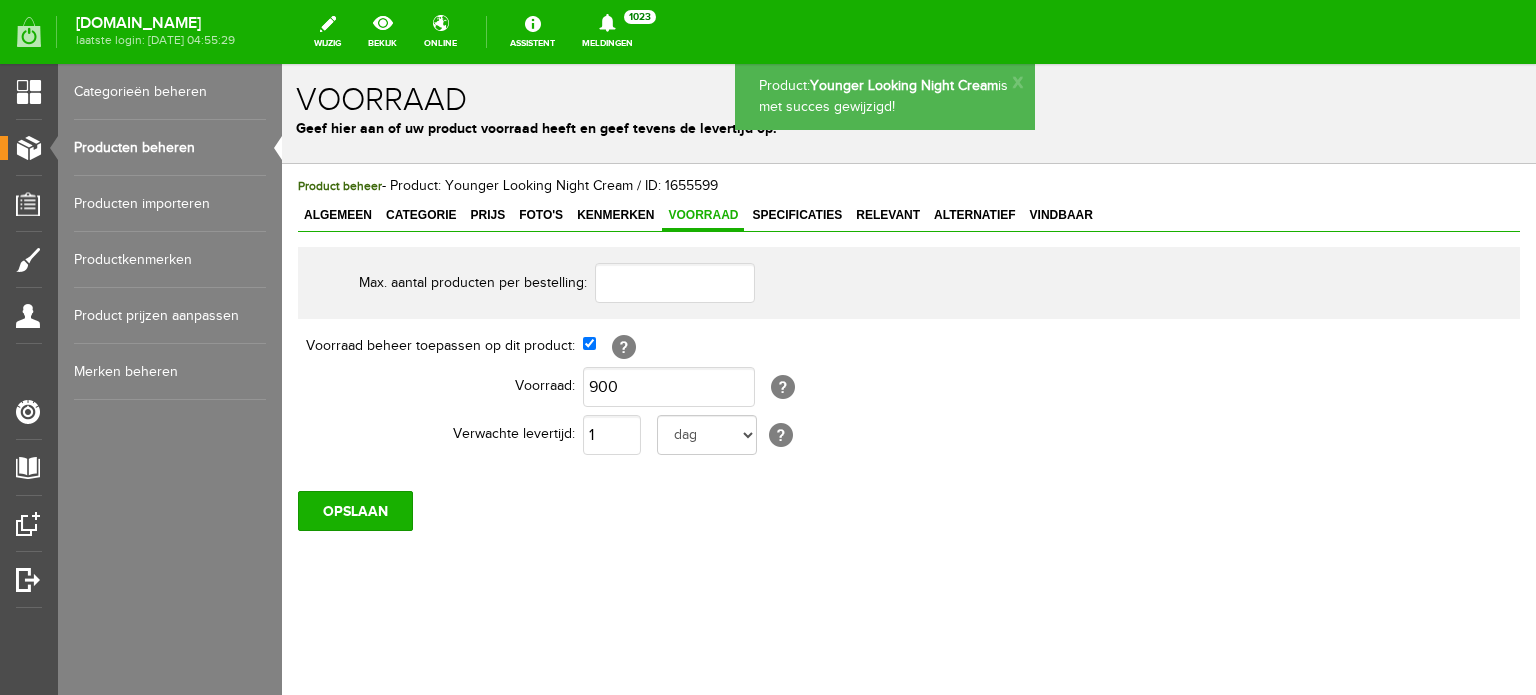 scroll, scrollTop: 0, scrollLeft: 0, axis: both 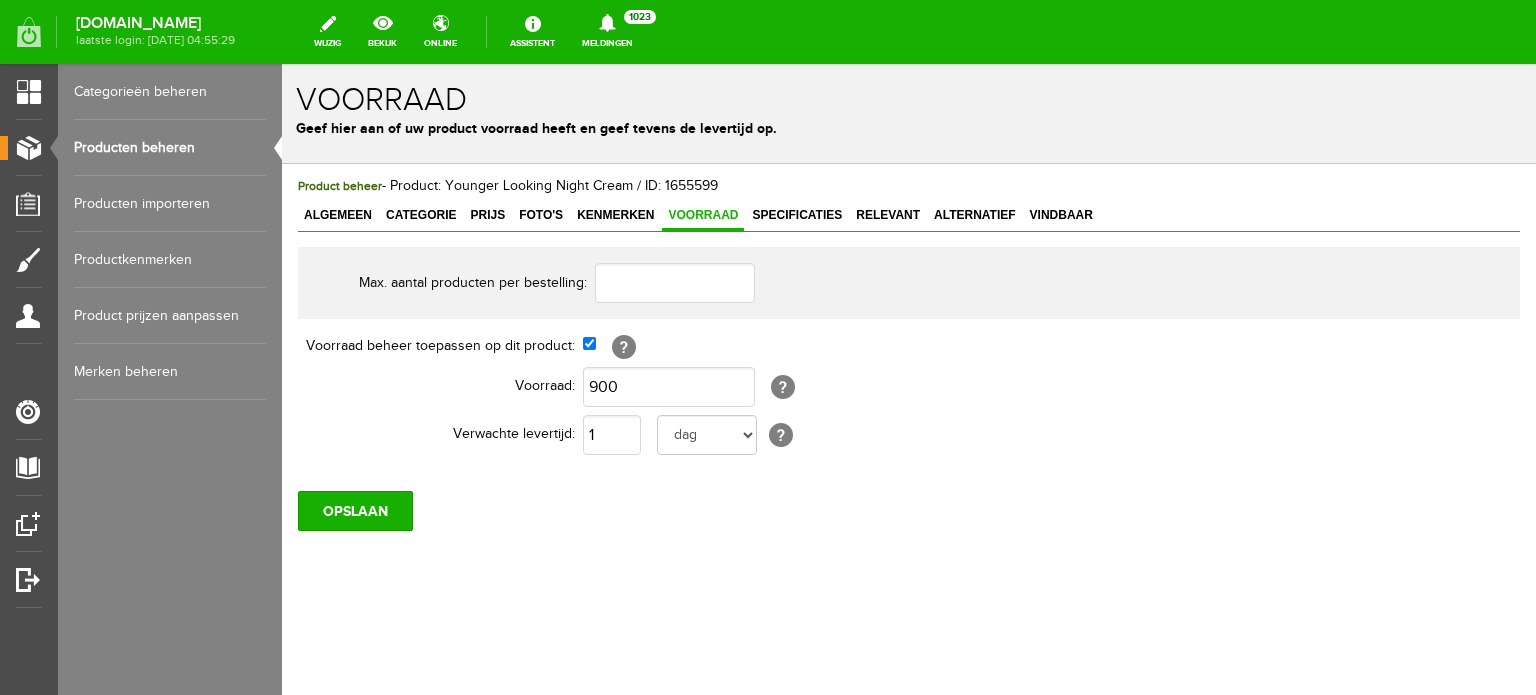 click on "Producten beheren" at bounding box center (170, 148) 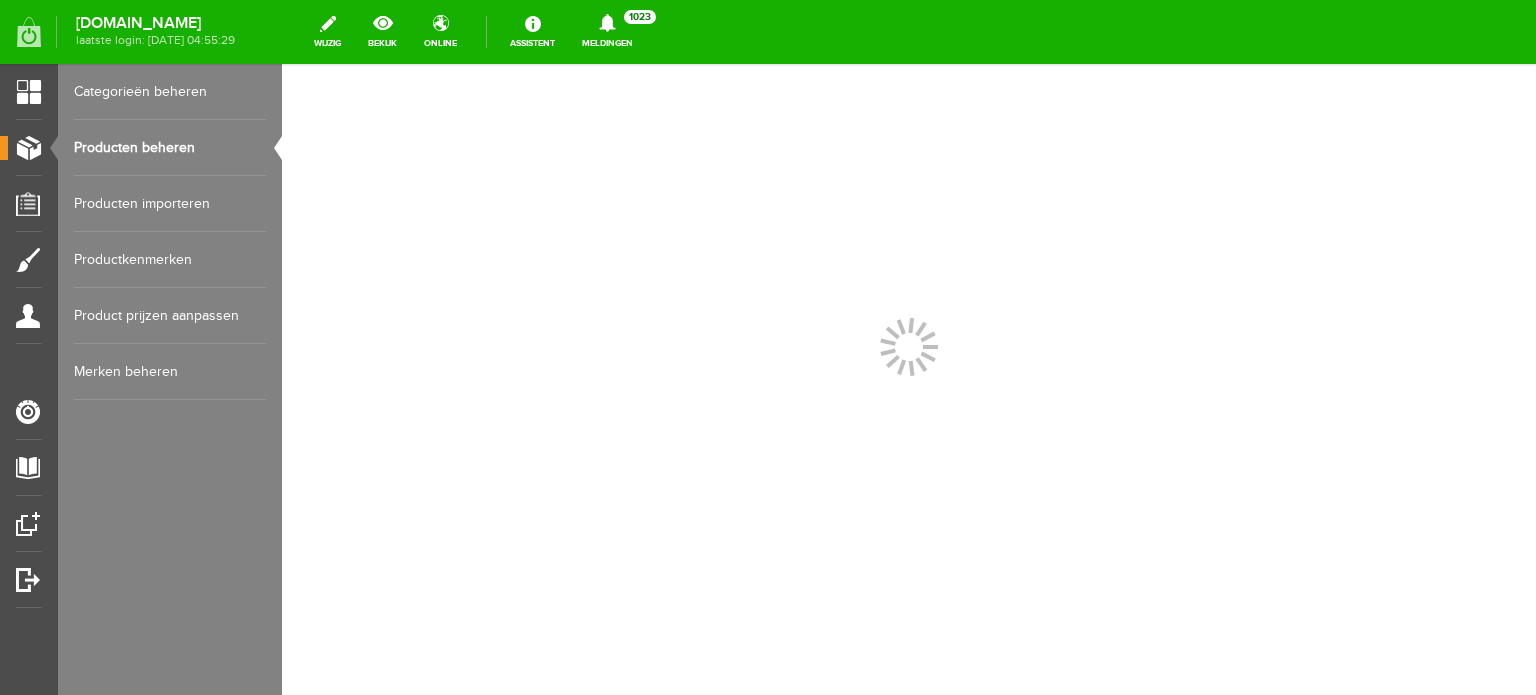 scroll, scrollTop: 0, scrollLeft: 0, axis: both 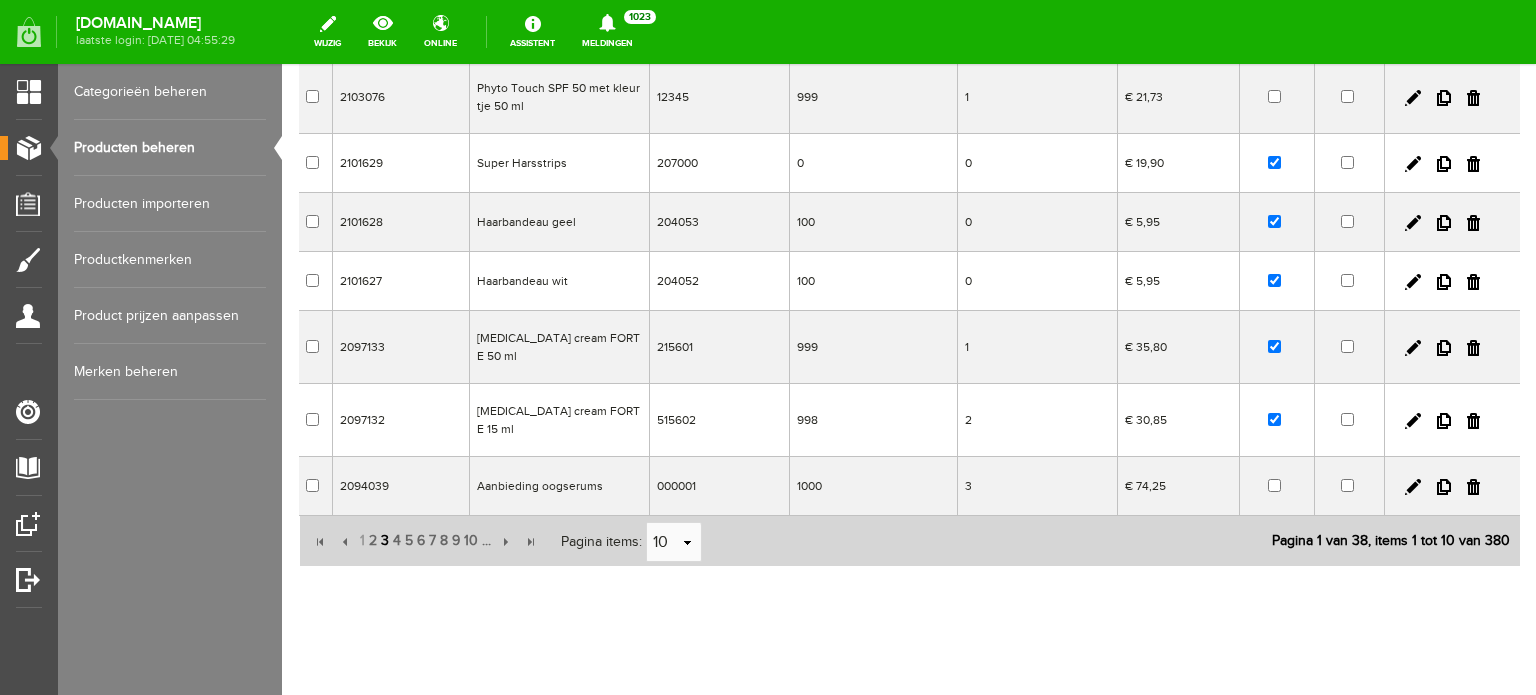 click on "3" at bounding box center [385, 541] 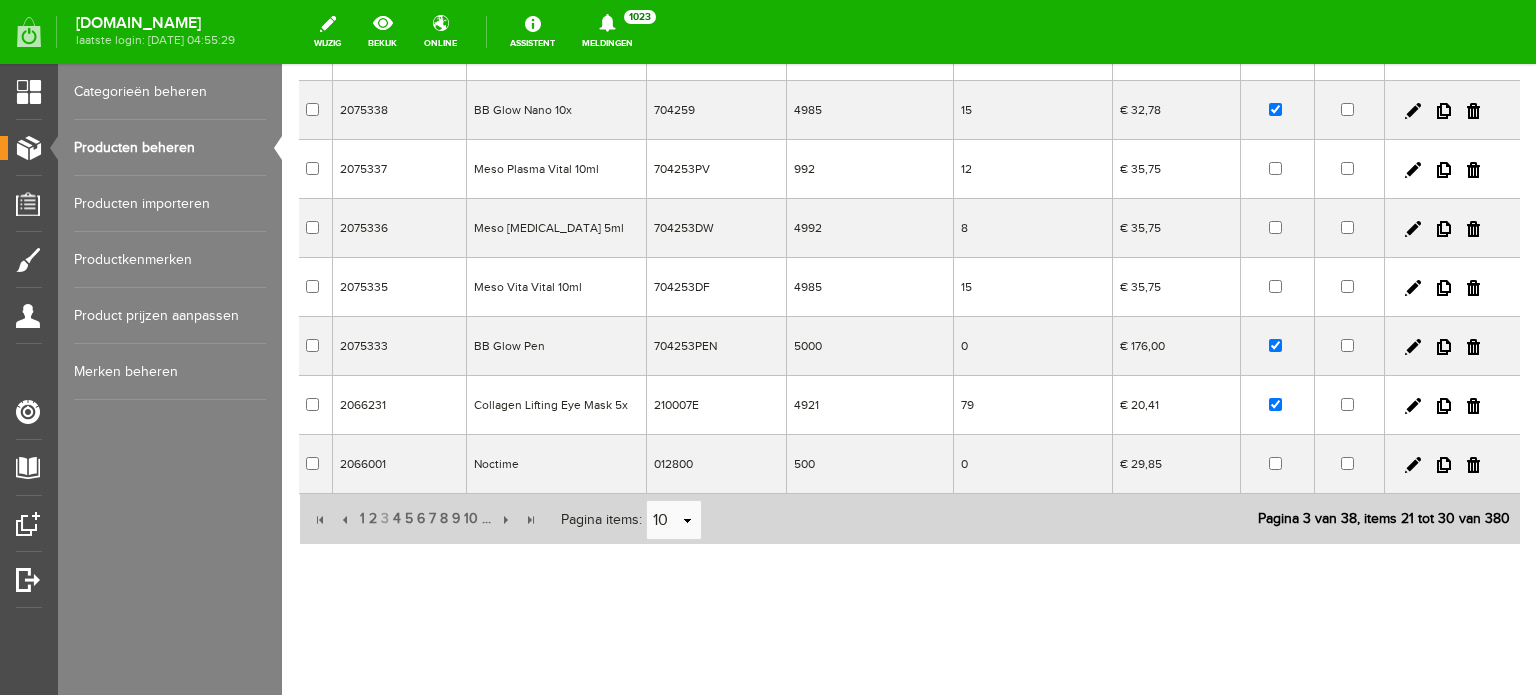 scroll, scrollTop: 387, scrollLeft: 0, axis: vertical 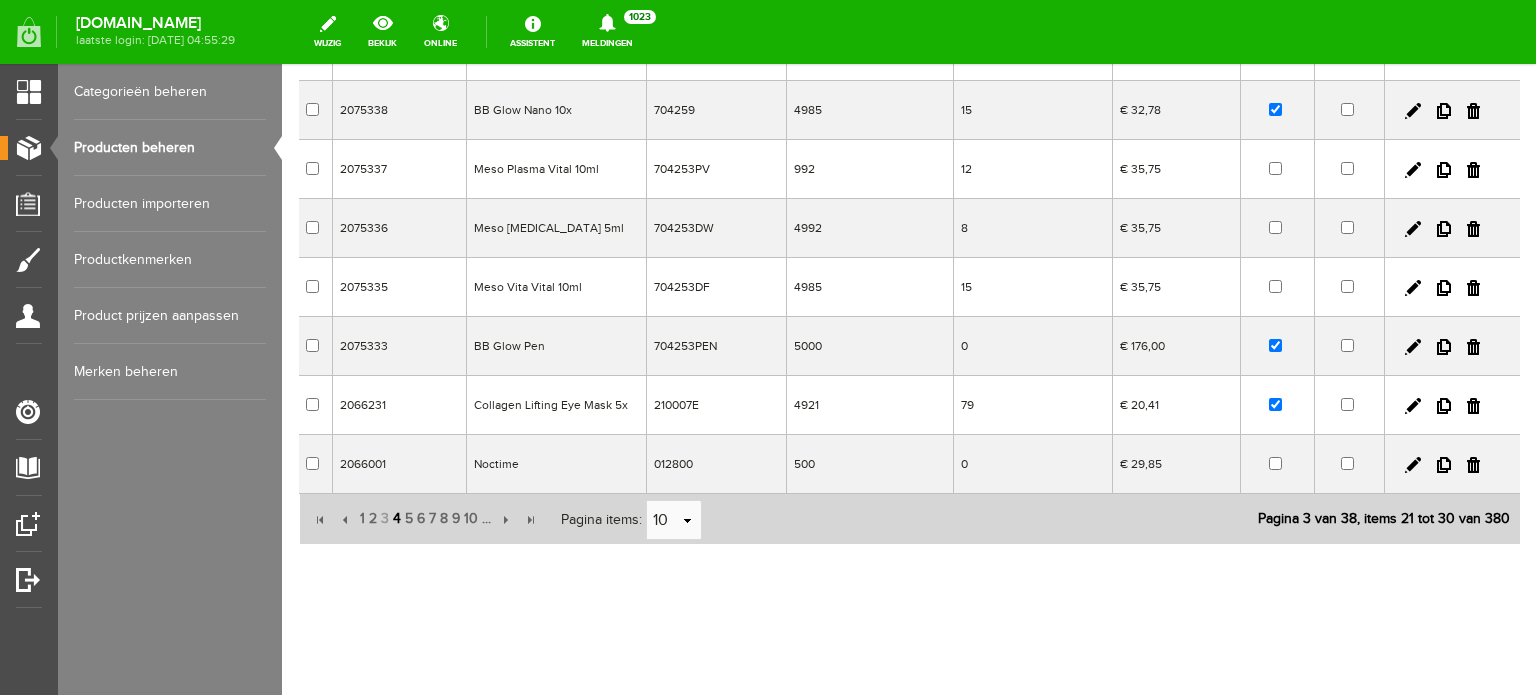 click on "4" at bounding box center (397, 519) 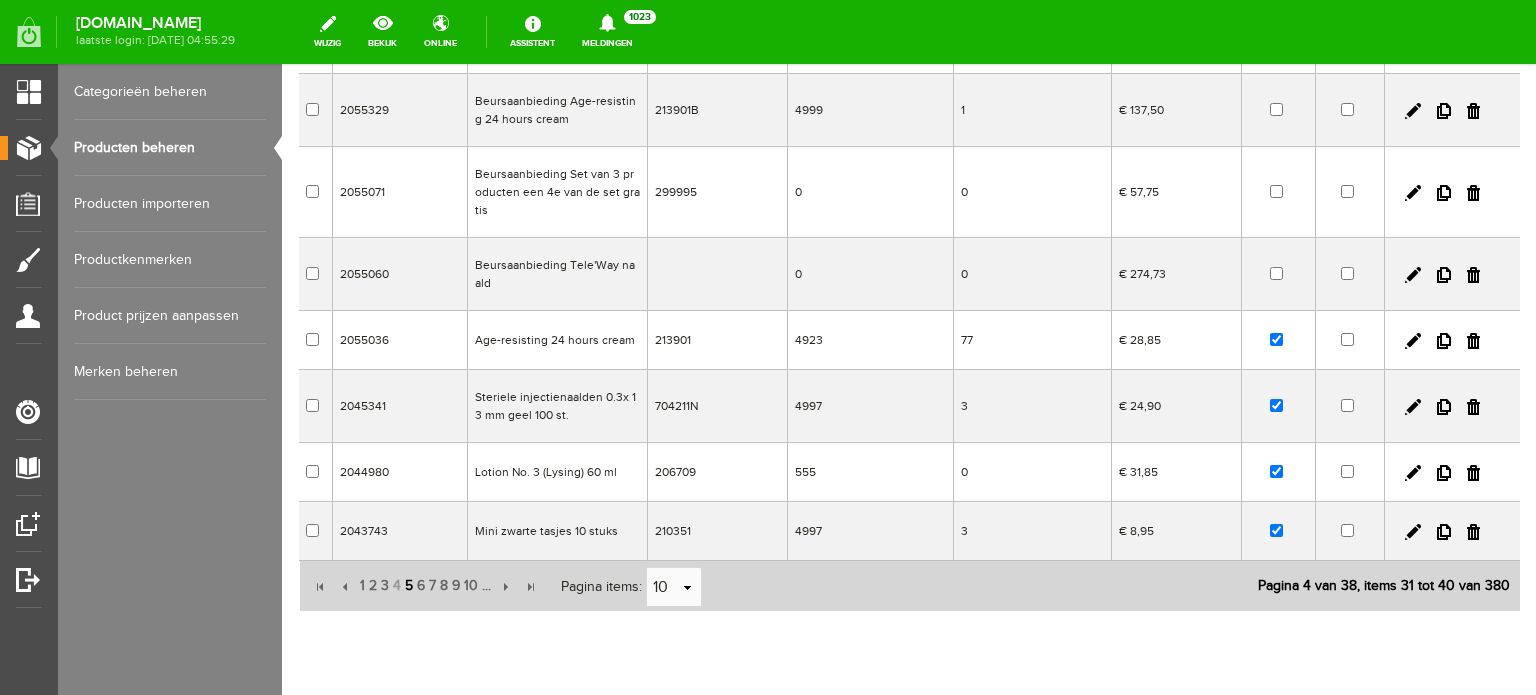 click on "5" at bounding box center [409, 586] 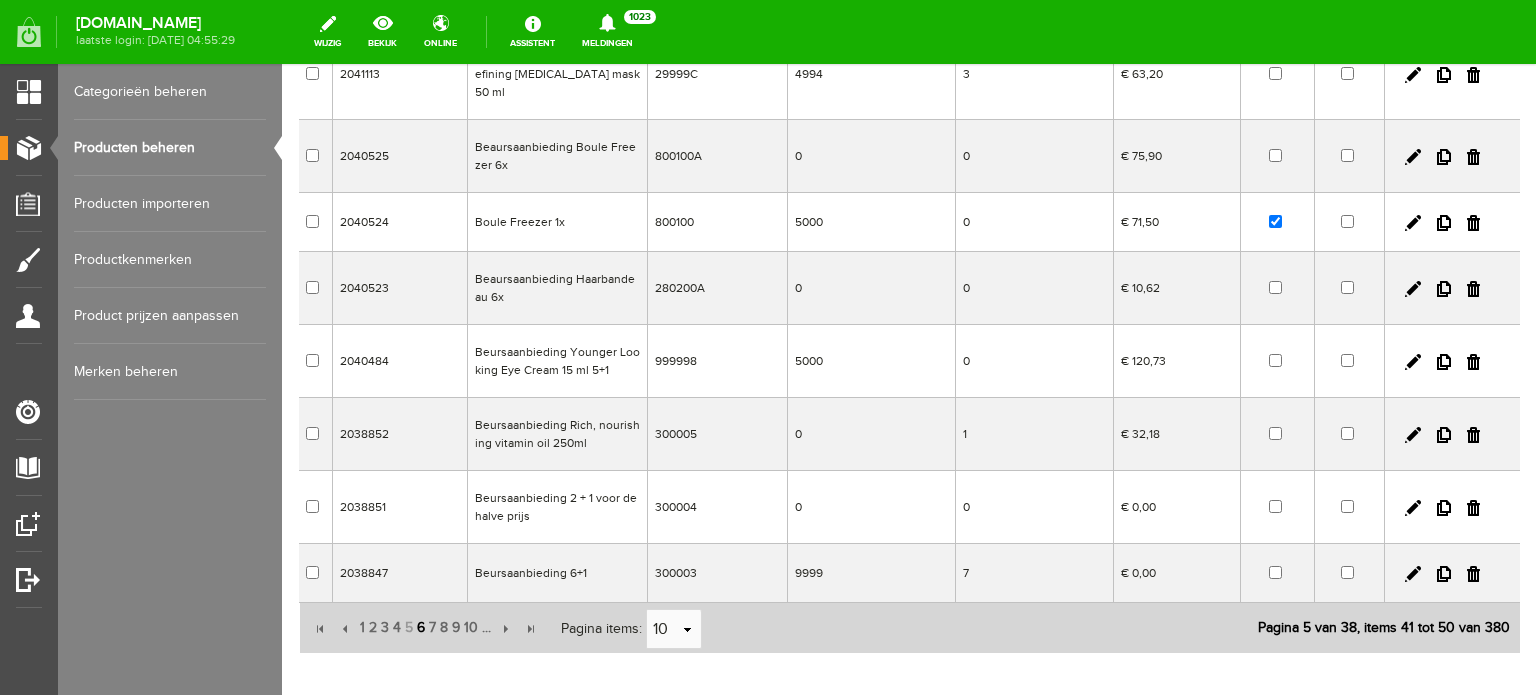 click on "6" at bounding box center [421, 628] 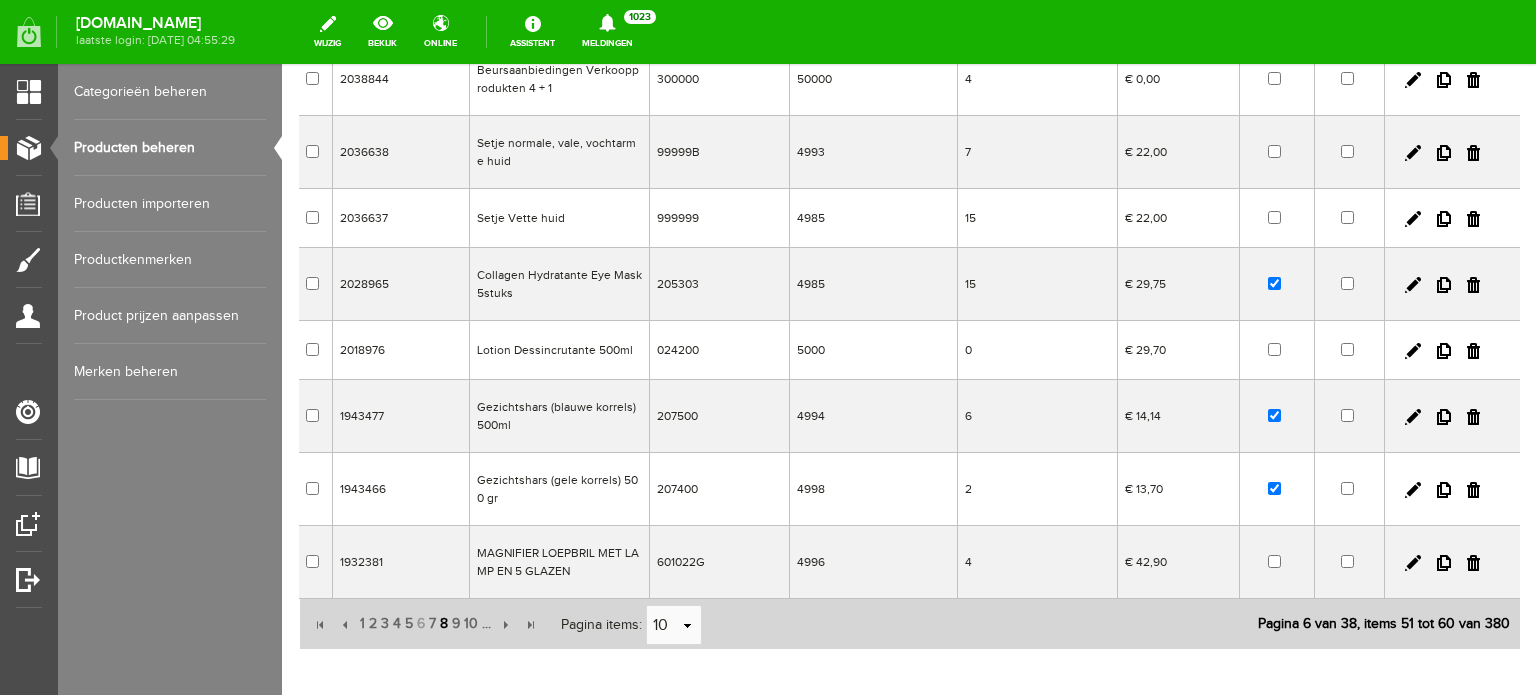 click on "8" at bounding box center (444, 624) 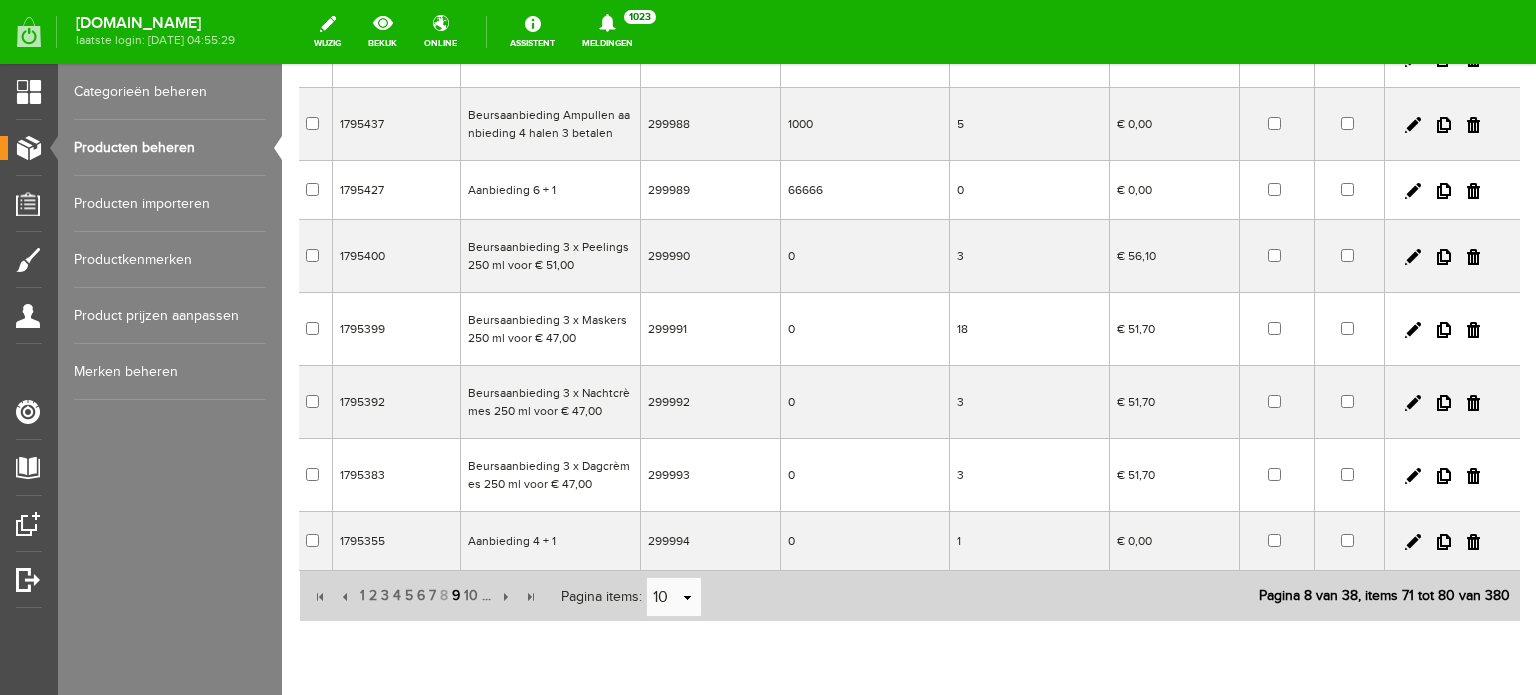 click on "9" at bounding box center [456, 596] 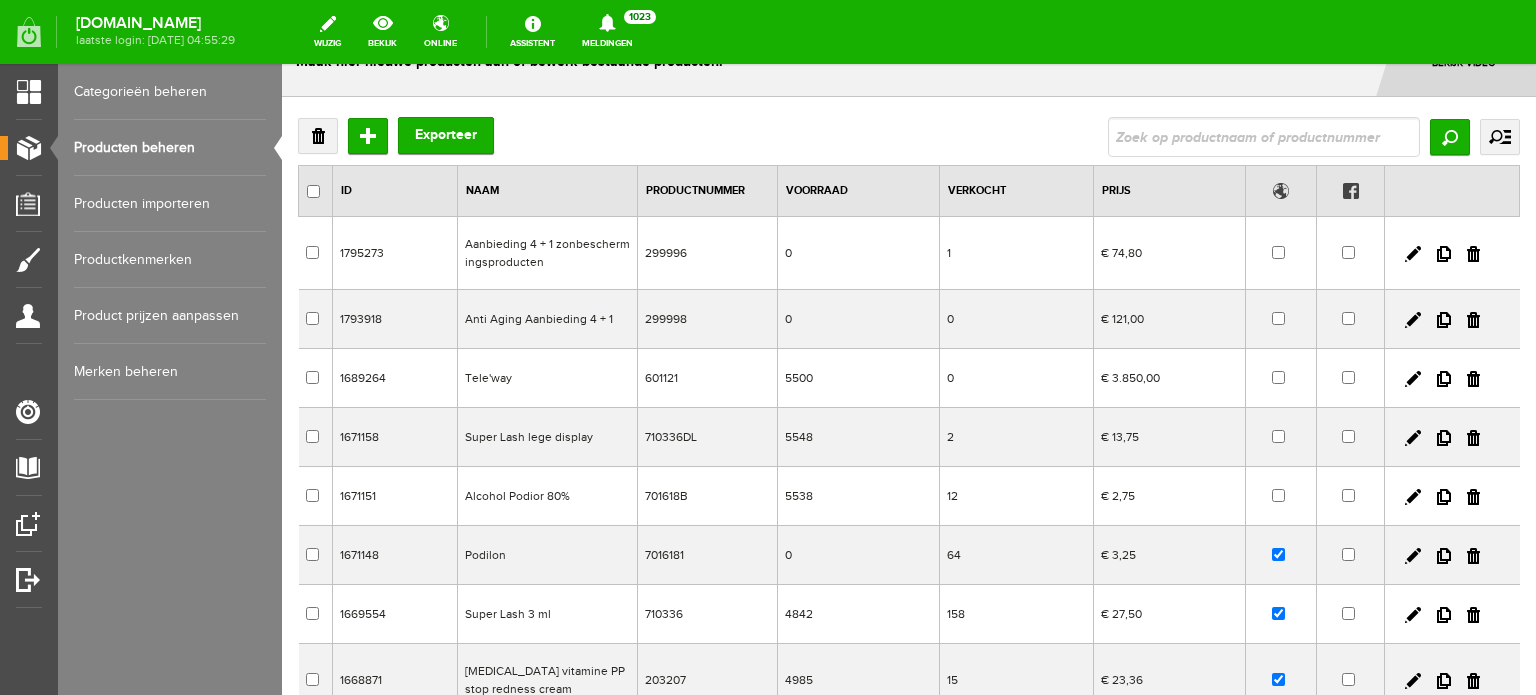 scroll, scrollTop: 0, scrollLeft: 0, axis: both 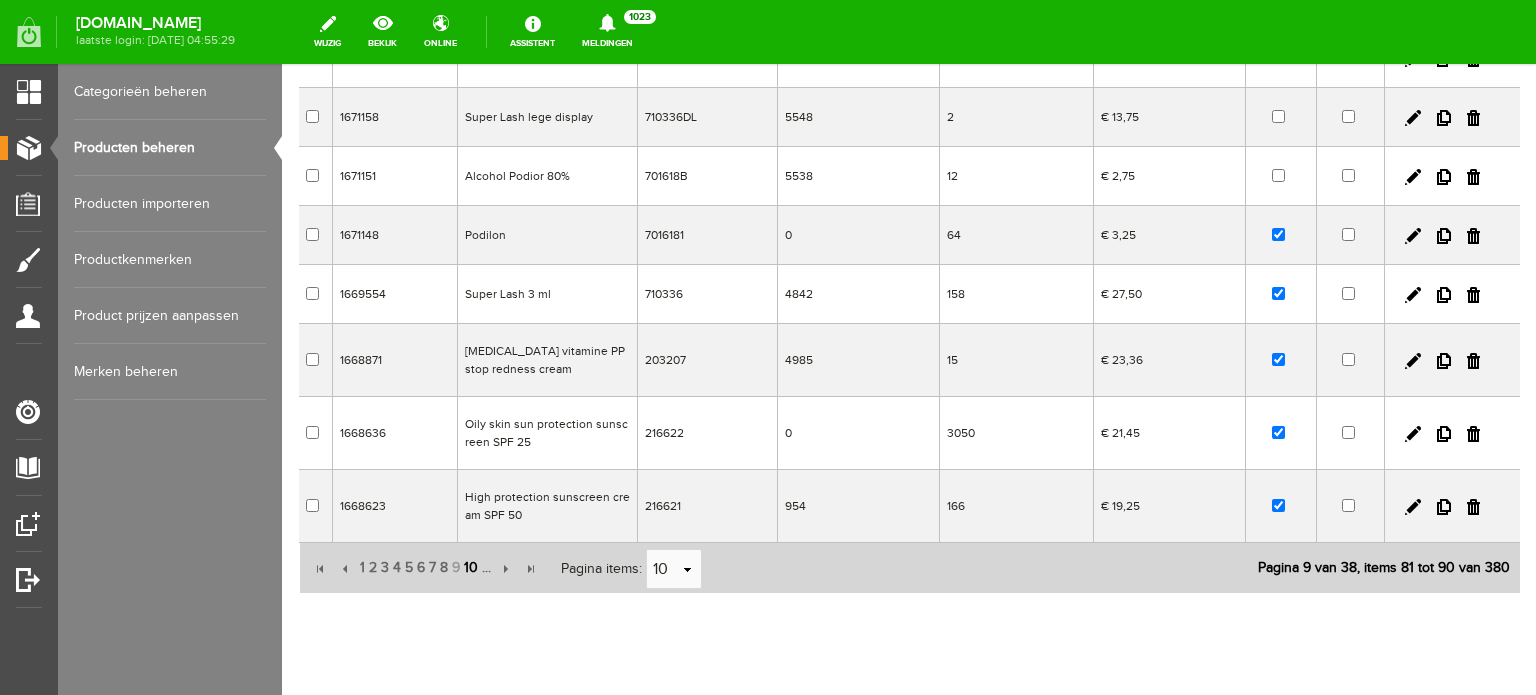 click on "10" at bounding box center [471, 568] 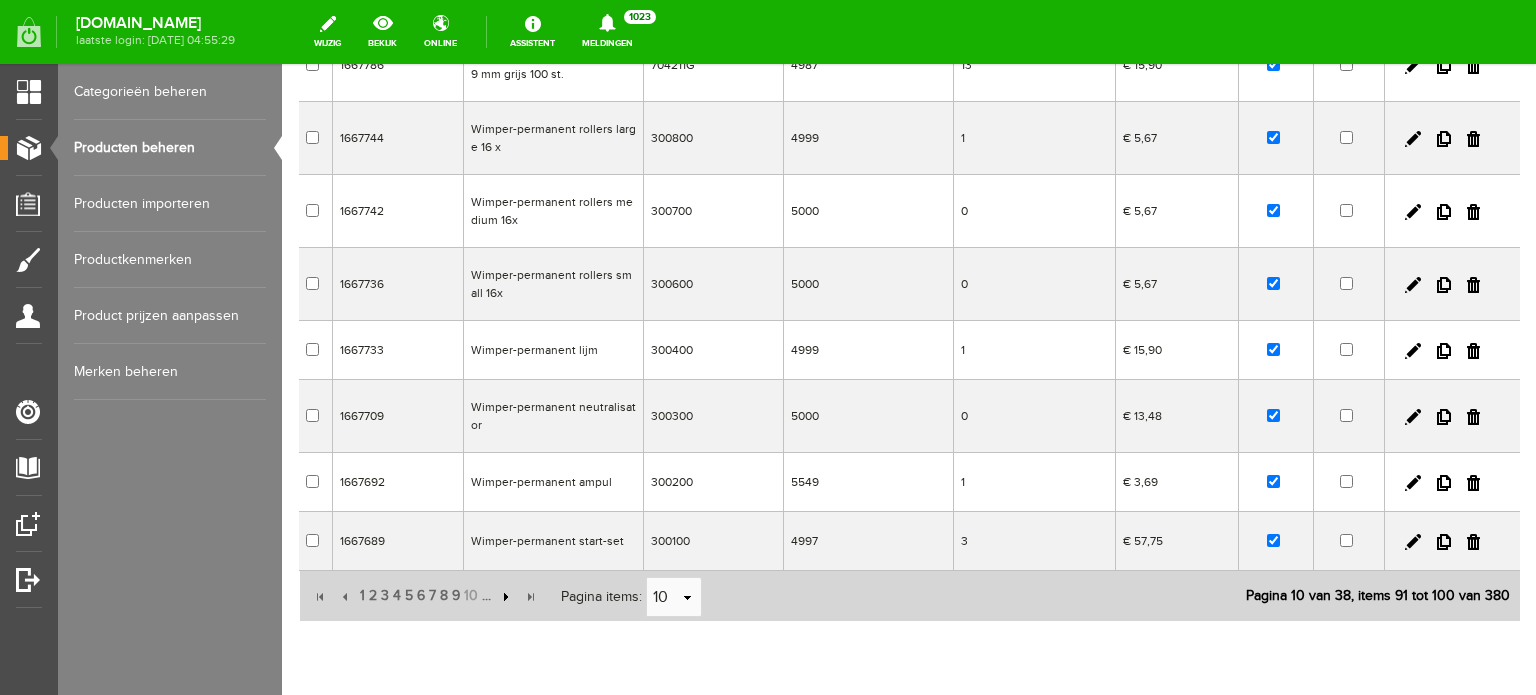 click at bounding box center [504, 597] 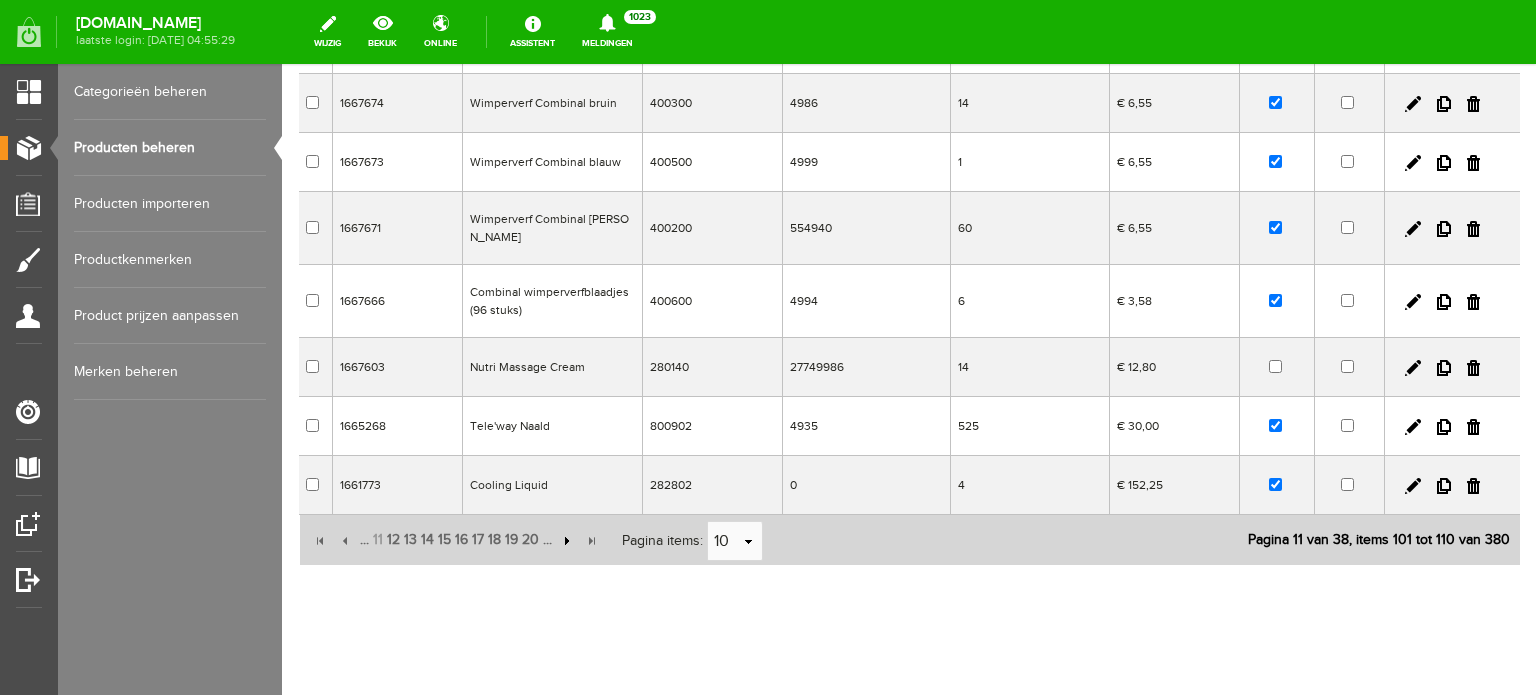 click at bounding box center (565, 541) 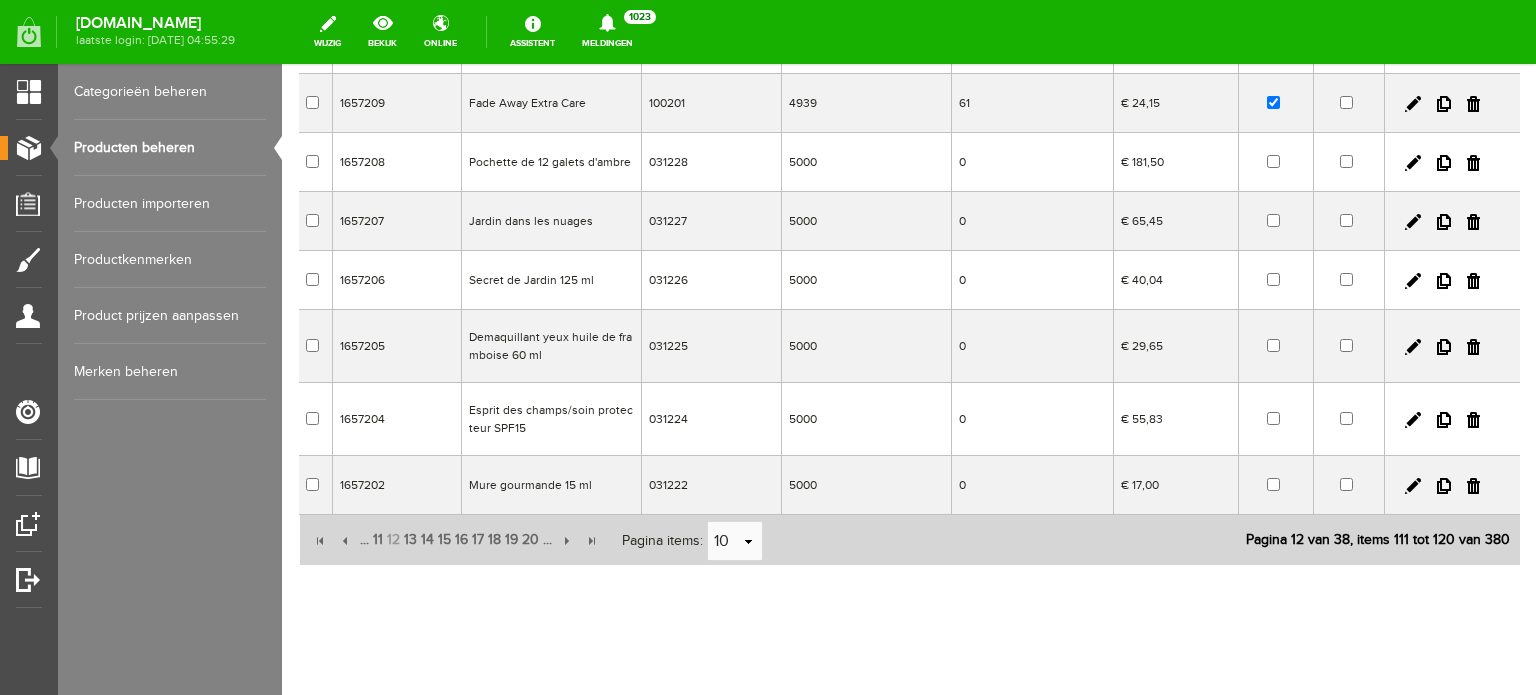 click at bounding box center (583, 540) 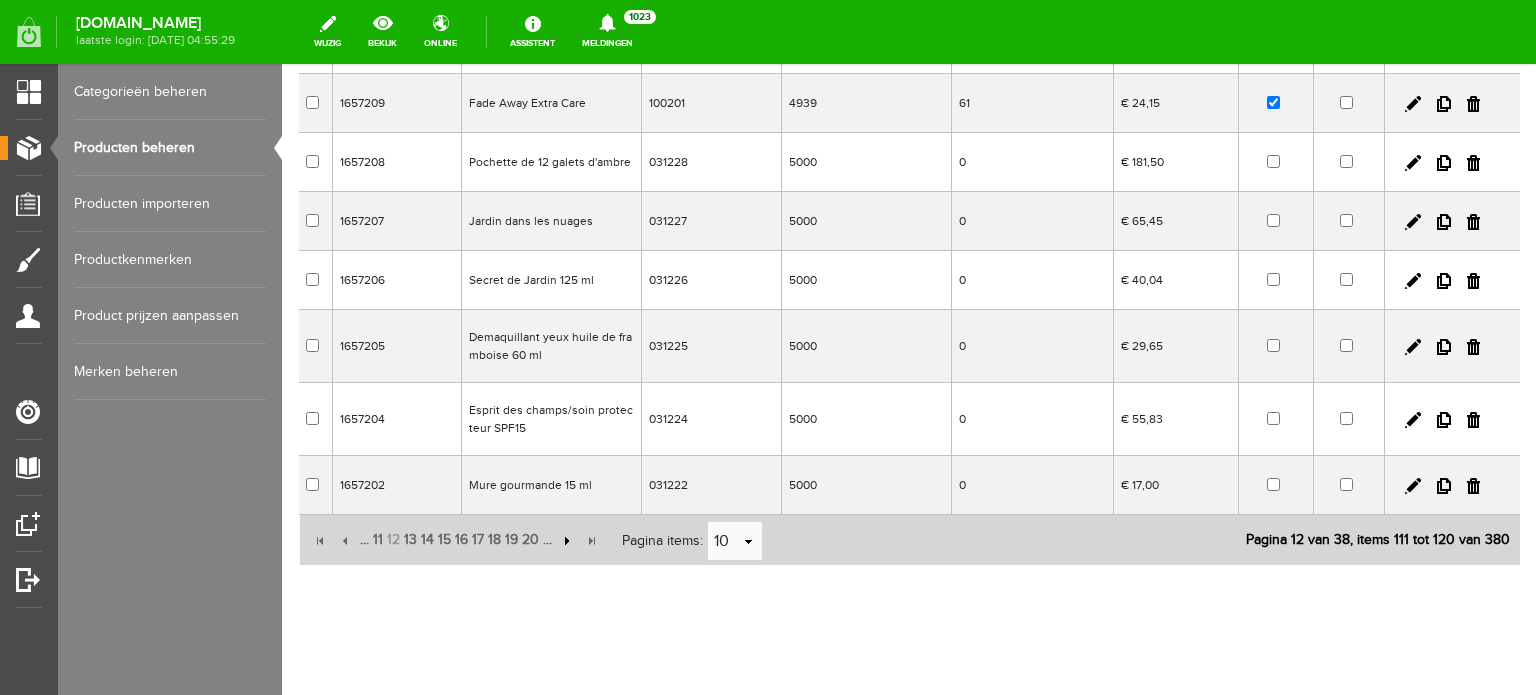 click at bounding box center [565, 541] 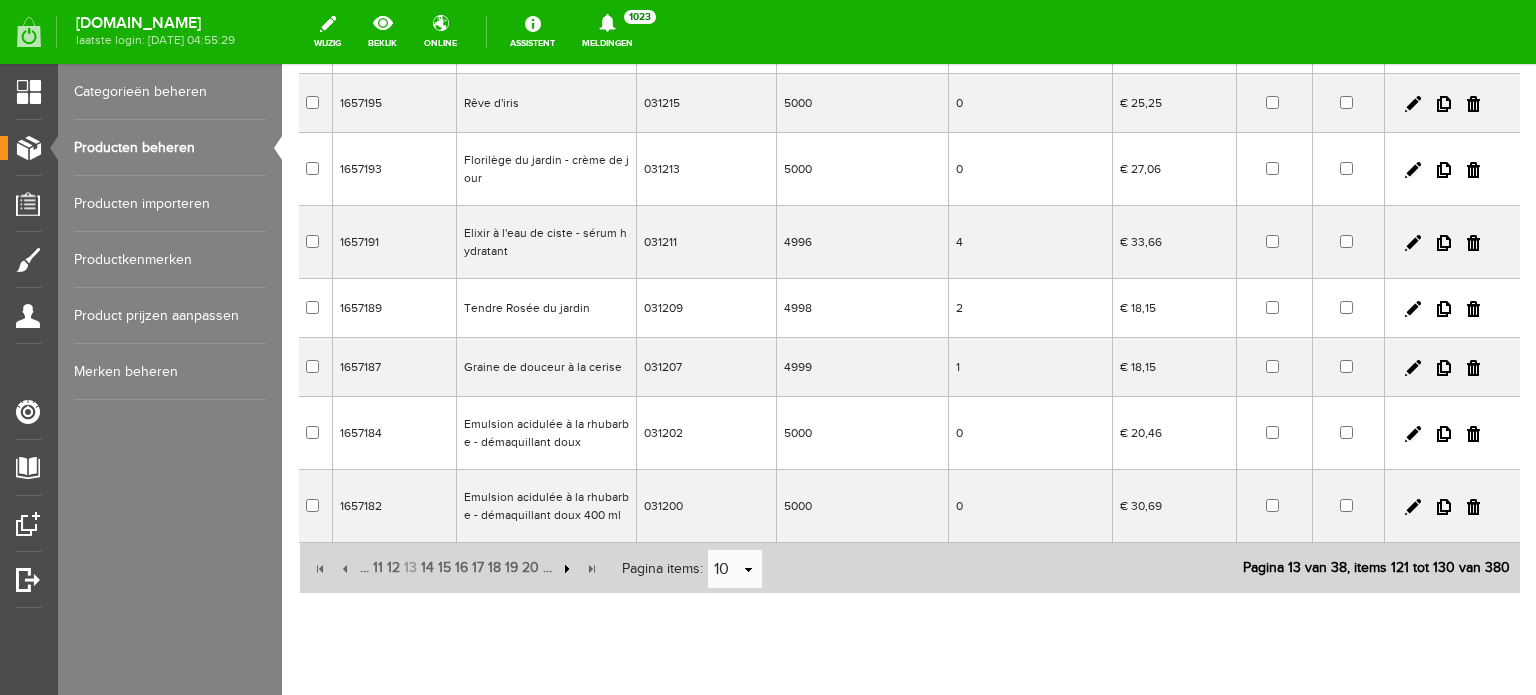 click at bounding box center [565, 569] 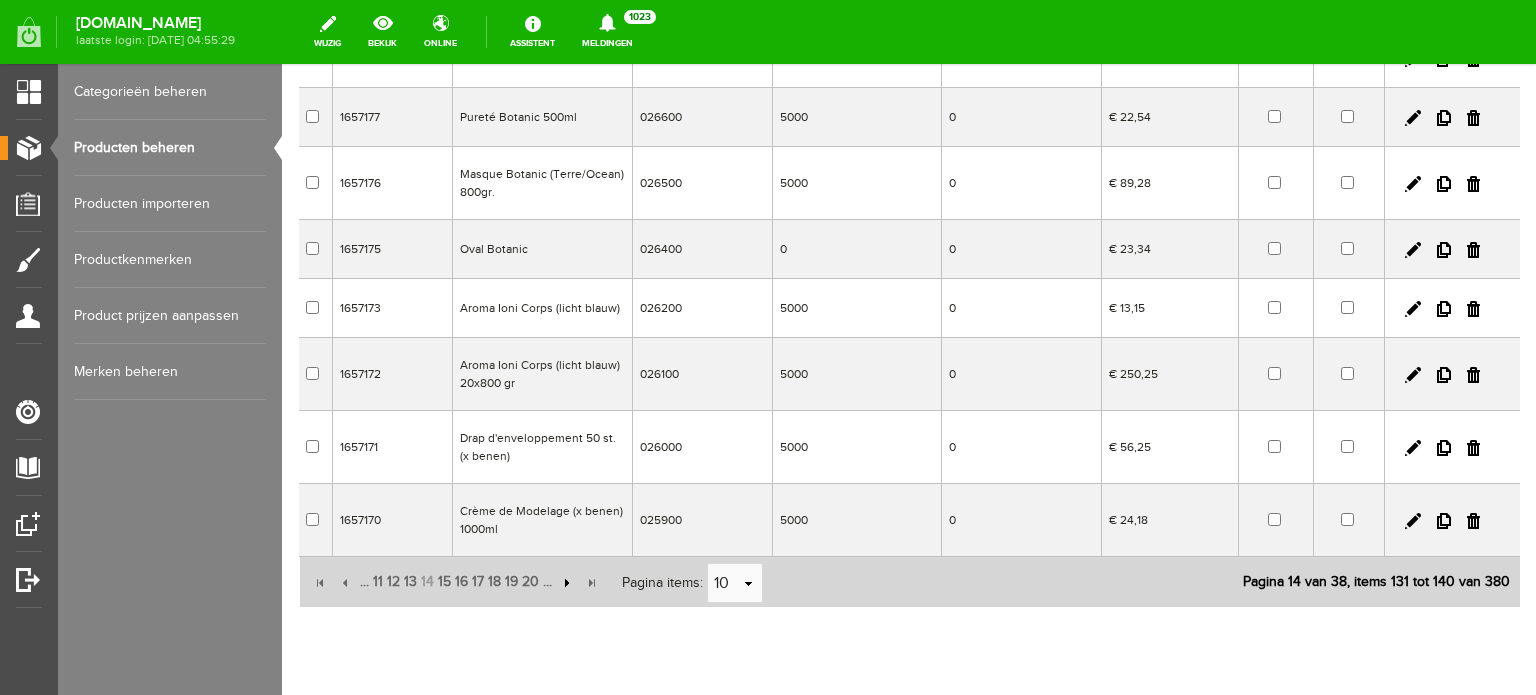 click at bounding box center (565, 583) 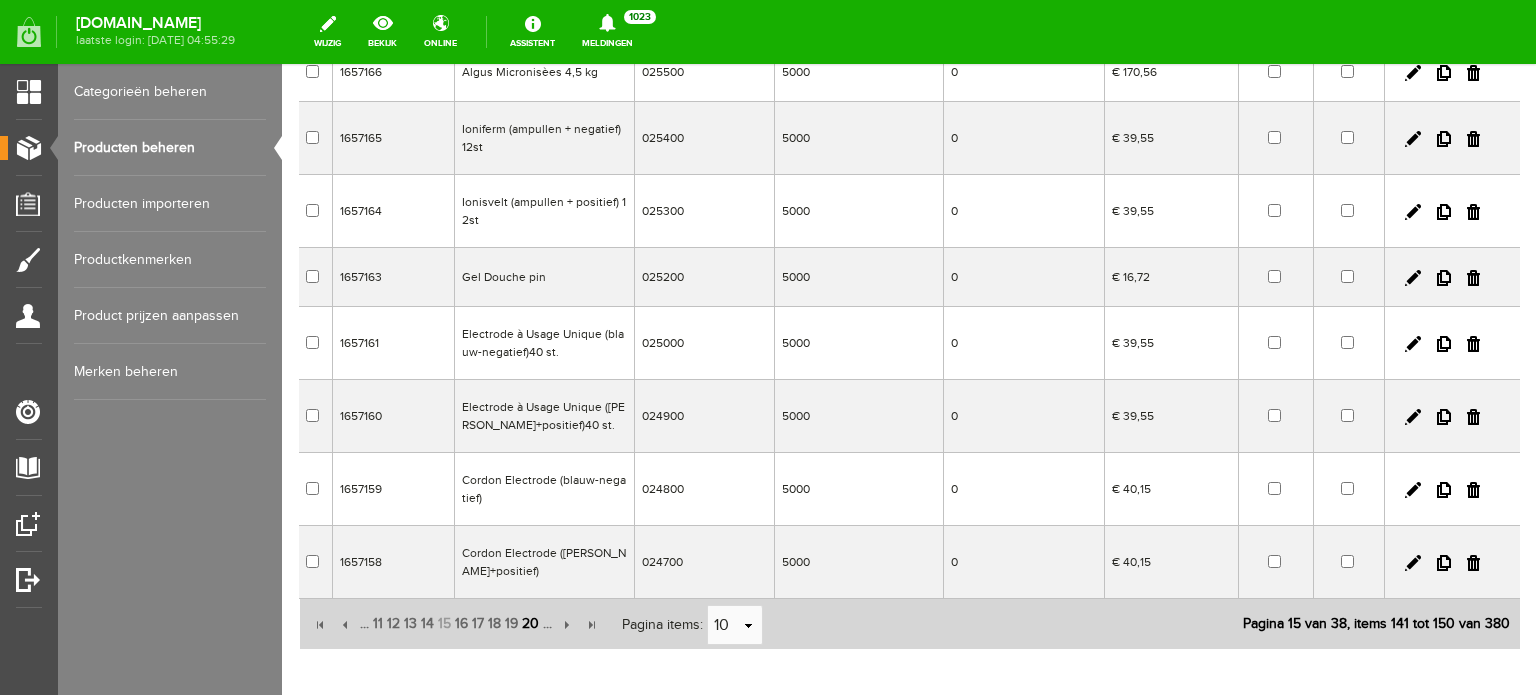 click on "20" at bounding box center (530, 624) 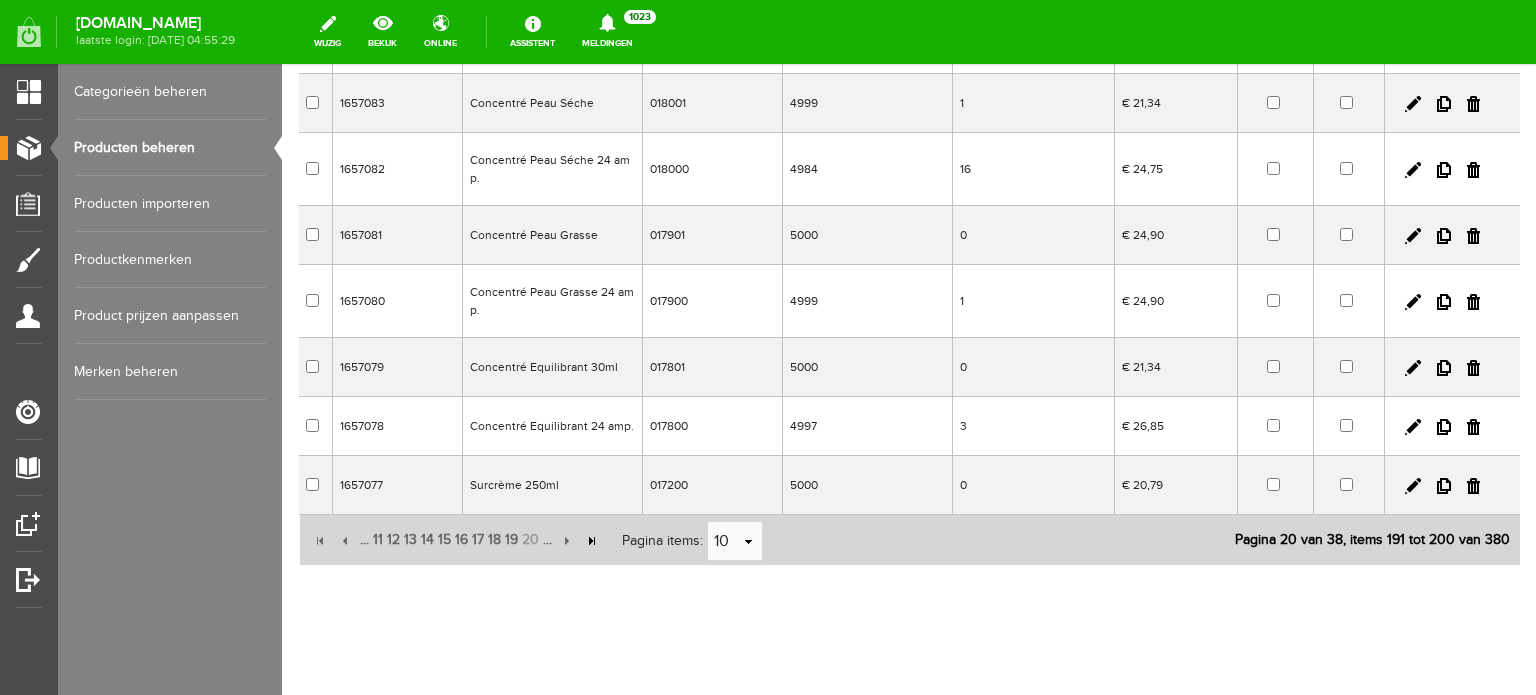 click at bounding box center (591, 541) 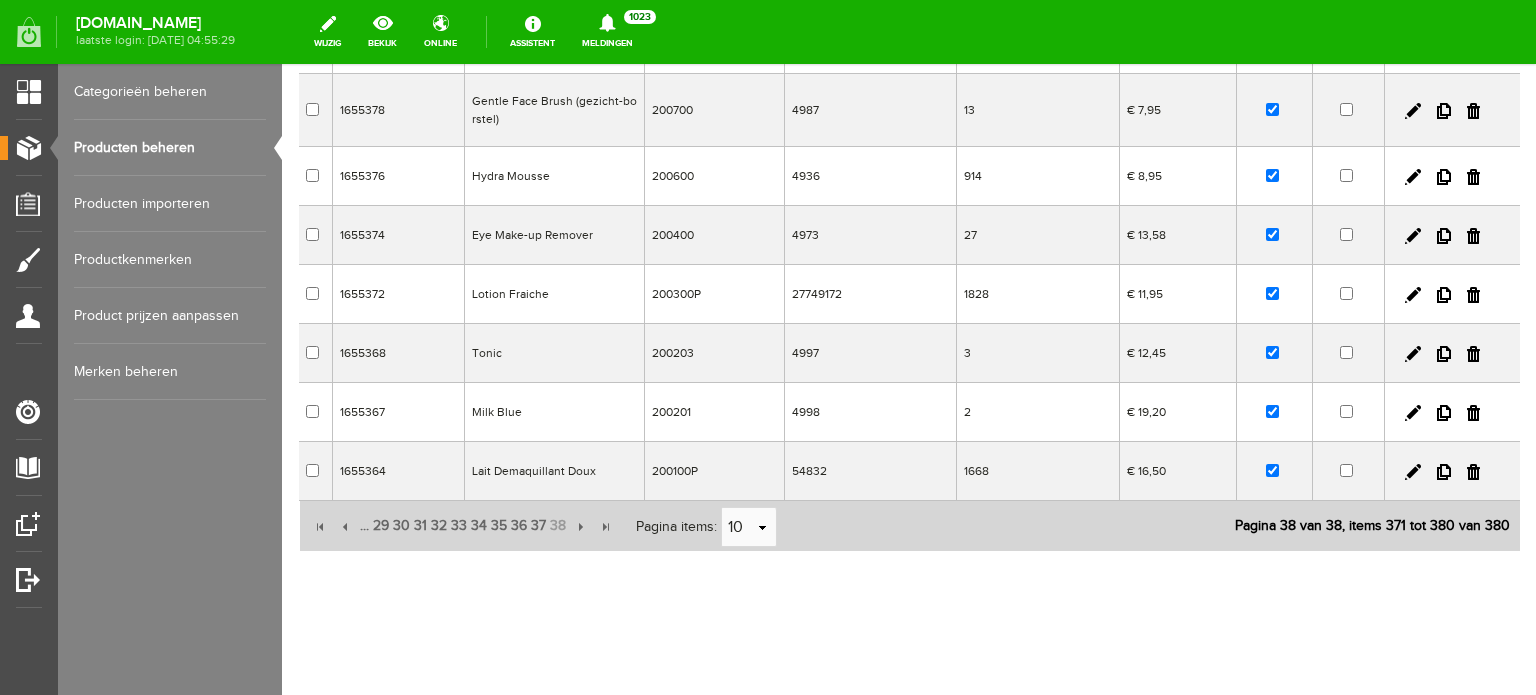 click on "Verwijderen
Toevoegen
Exporteer
Zoeken
uitgebreid zoeken
Categorie
Beursaanbieding
Maandaanbieding
Caviar line
Dag & Nacht
Anti Ageing
Masker
Oogverzorging
Perfection Line
Dag & Nacht
Oogverzorging
Anti Ageing
Lichaamsverzorging
Masker
Massage
Dermabrasie
Reiniging
Huidproblemen
Acne
Couperose
[MEDICAL_DATA]
Pigmentvlekken
Tele'way
BB Glow
Zonbescherming
Salonsbenodigdheden
Peelings
M120
Energie Marine
Botolift
LC Bio
Anti Ageing" at bounding box center (909, 239) 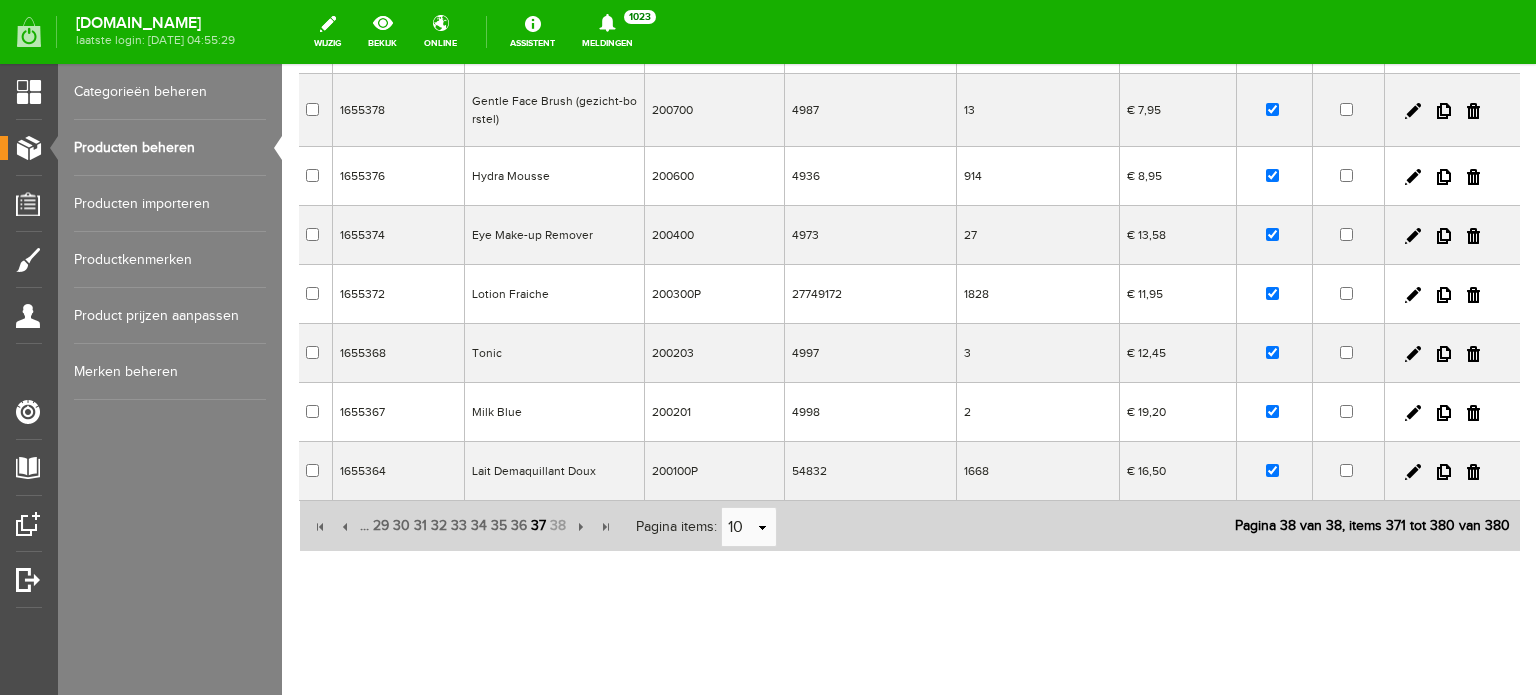click on "37" at bounding box center [538, 526] 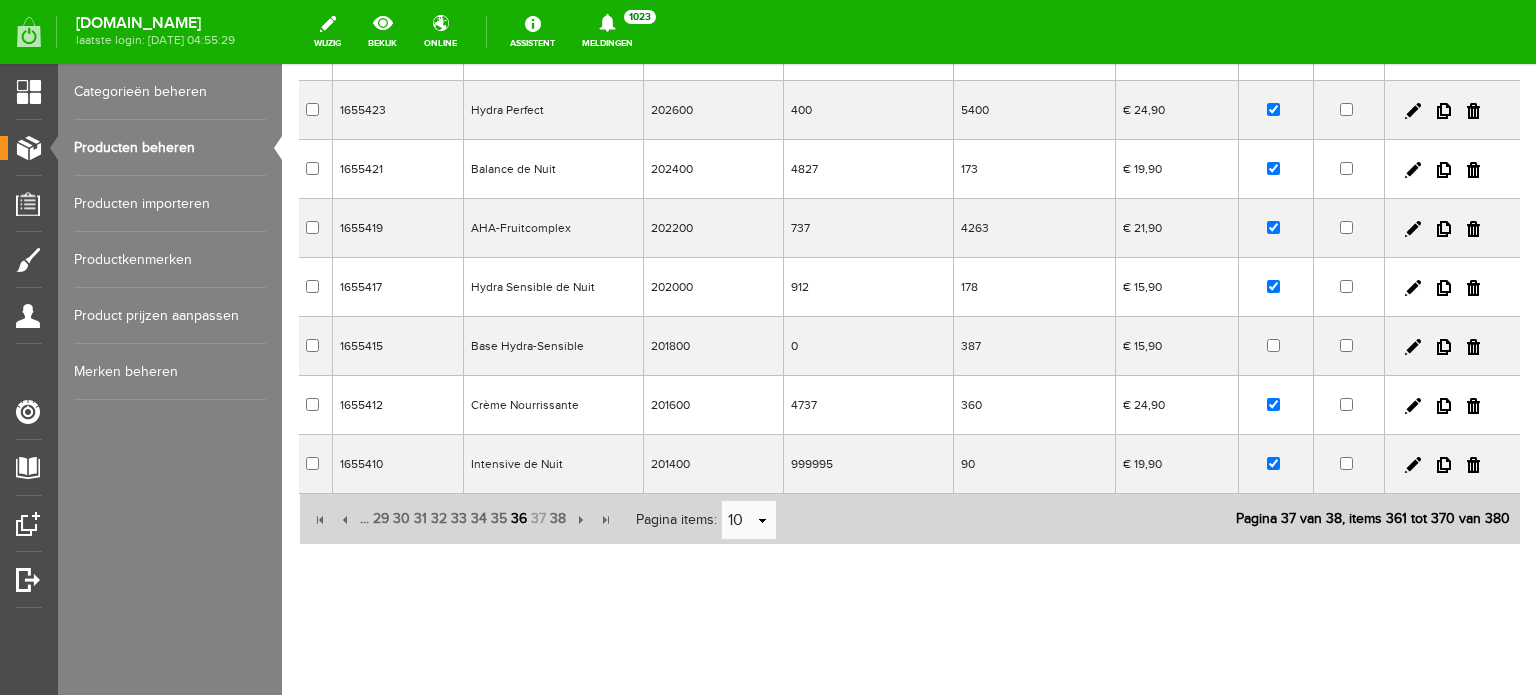 click on "36" at bounding box center (519, 519) 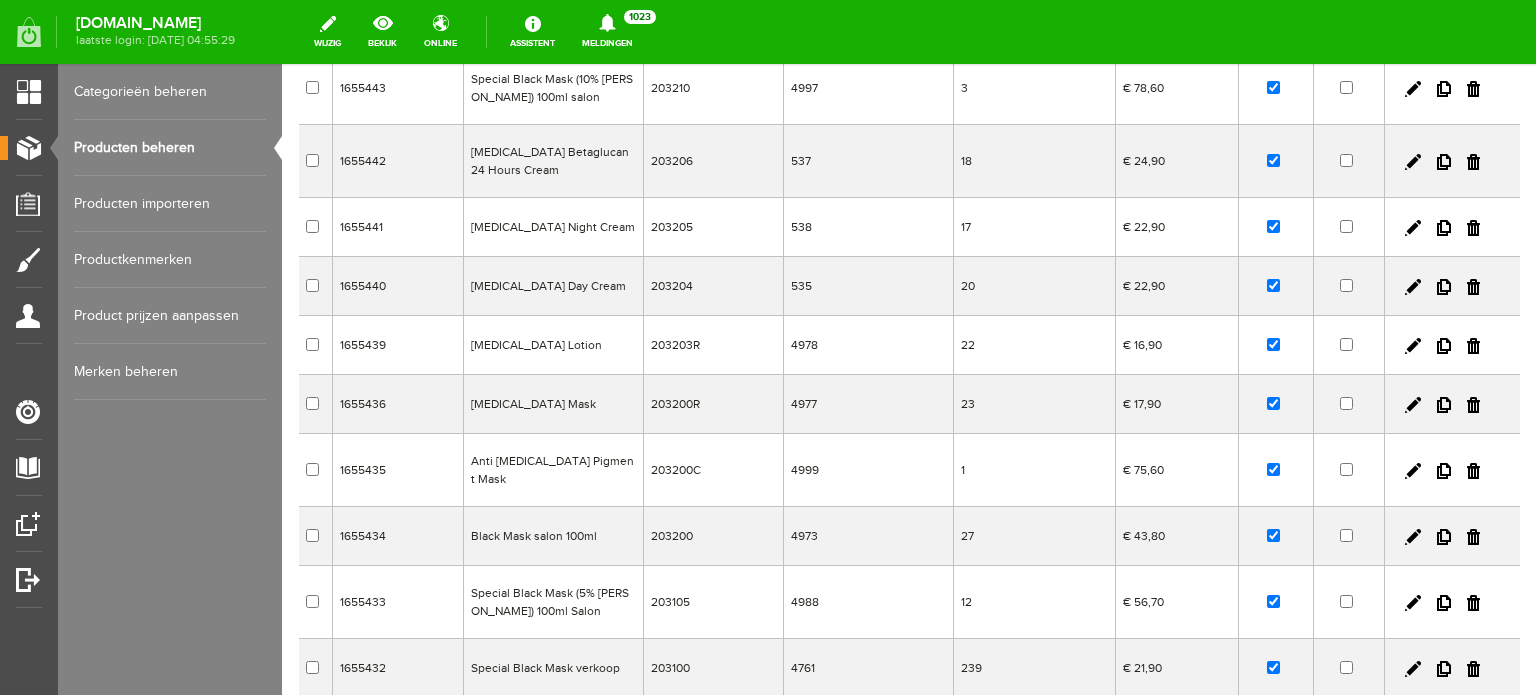 scroll, scrollTop: 187, scrollLeft: 0, axis: vertical 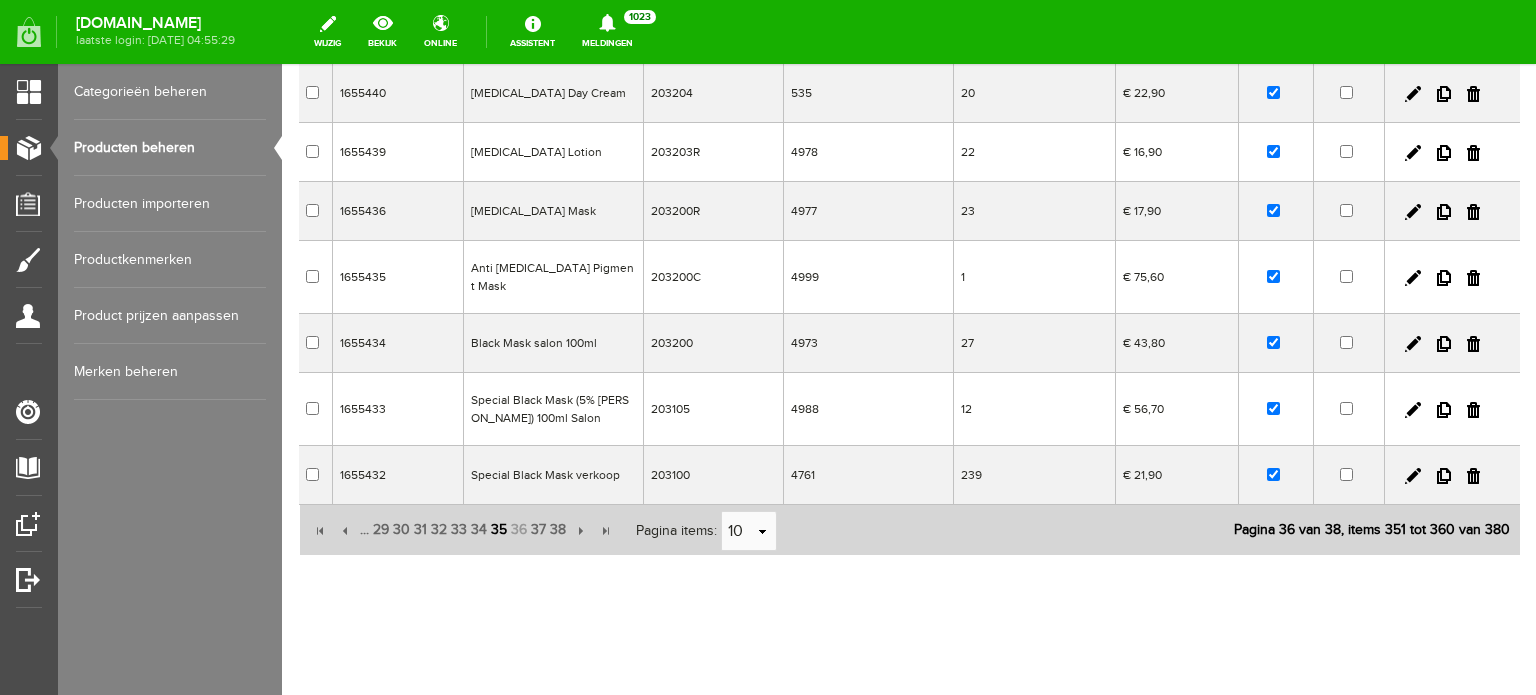 click on "35" at bounding box center [499, 530] 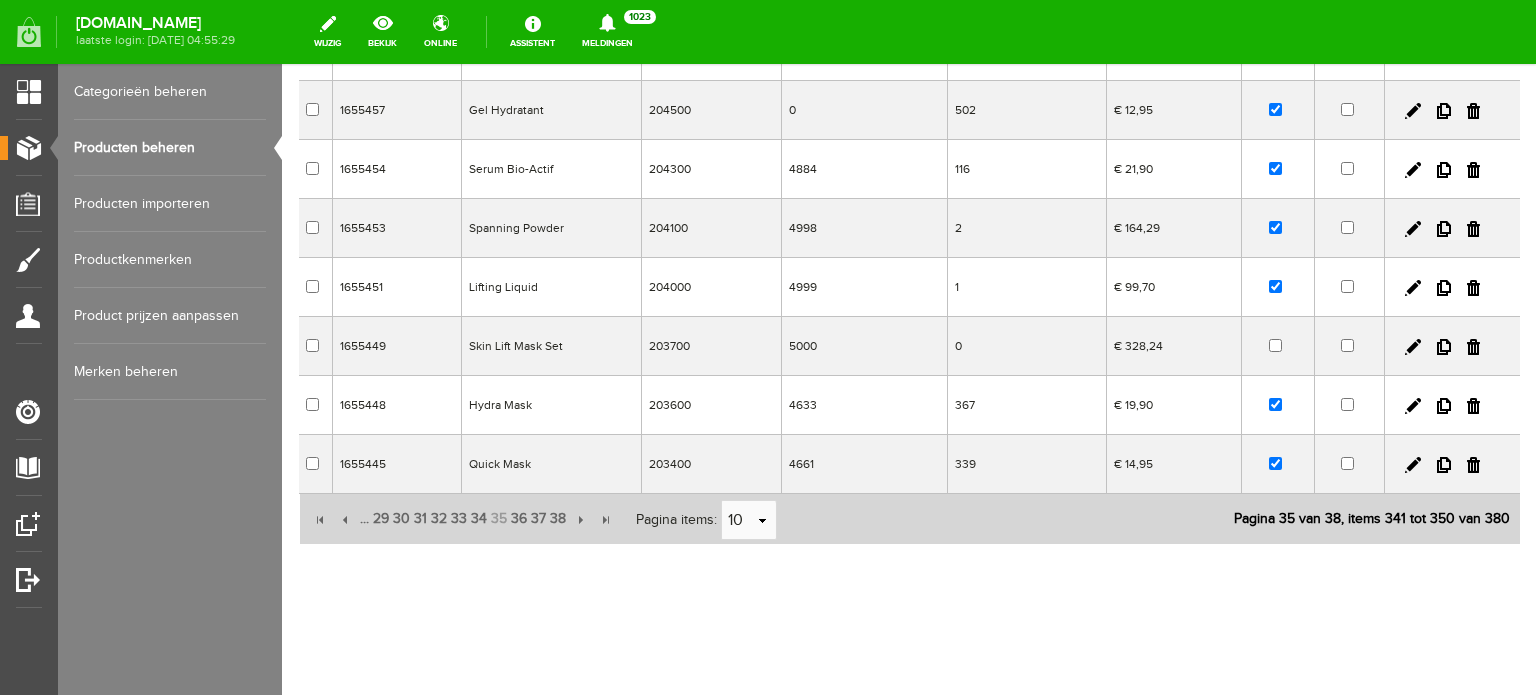 scroll, scrollTop: 387, scrollLeft: 0, axis: vertical 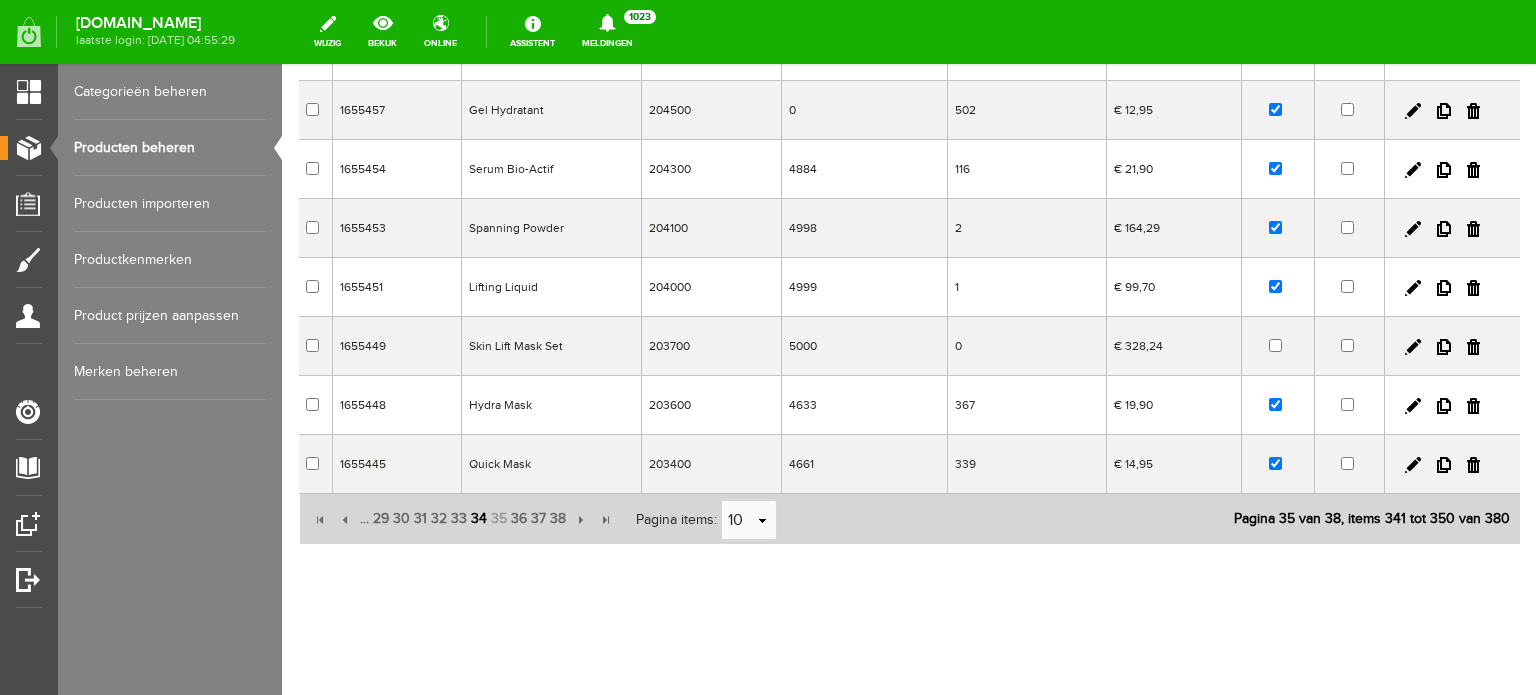 click on "34" at bounding box center (479, 519) 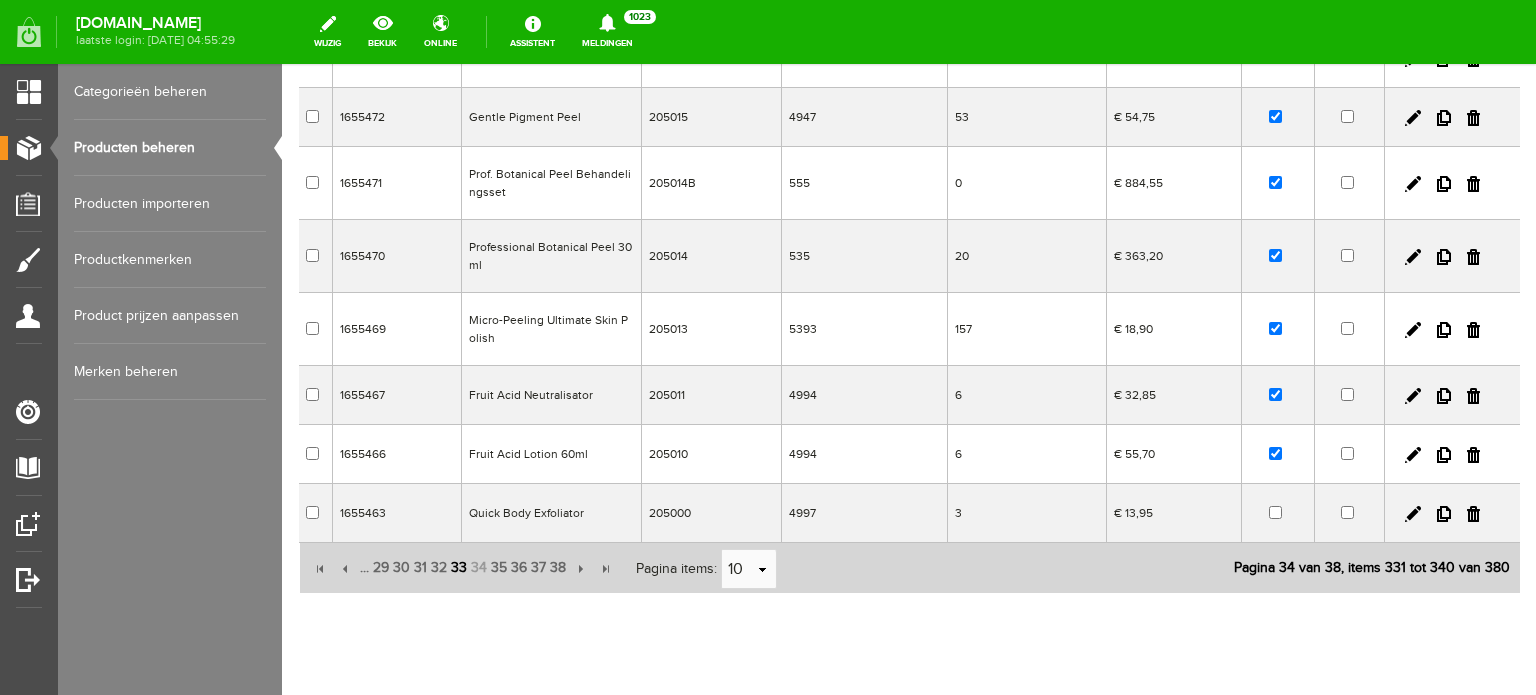 click on "33" at bounding box center [459, 568] 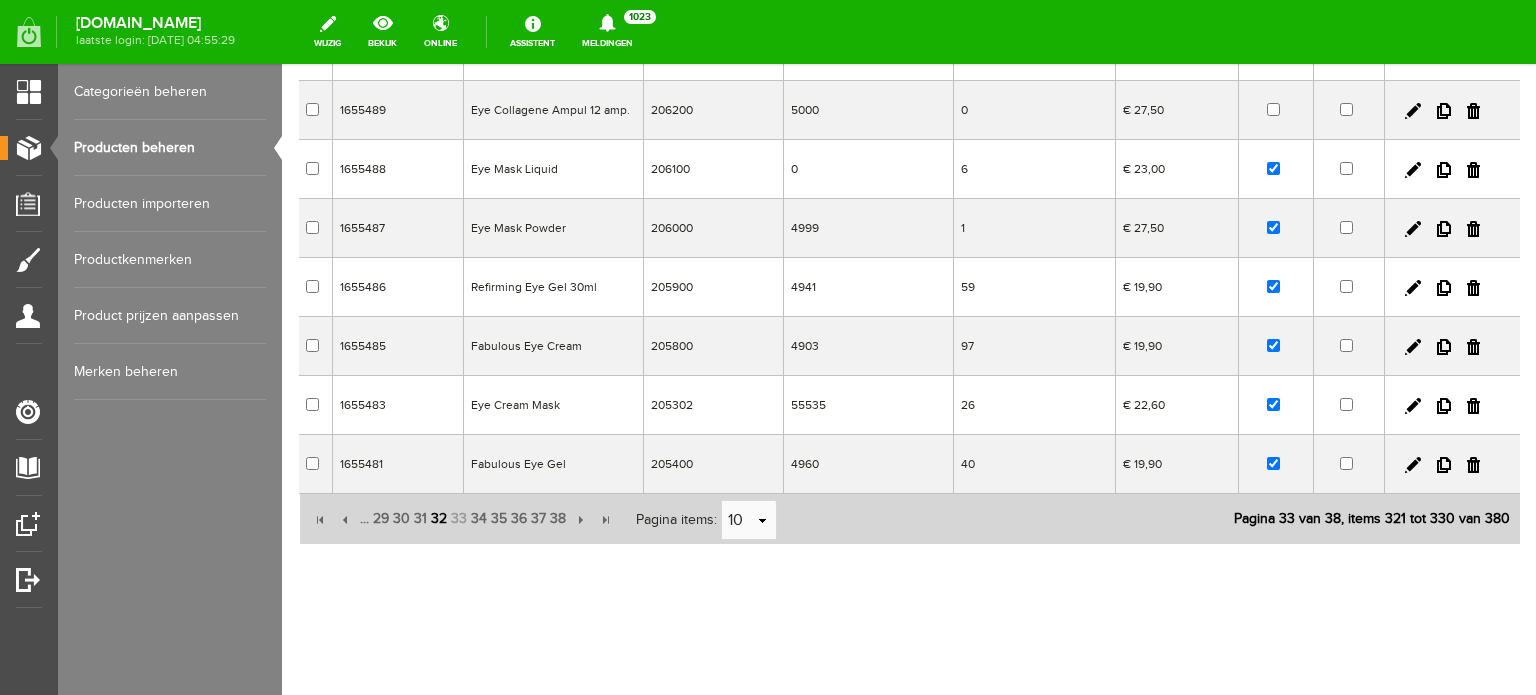 click on "32" at bounding box center (439, 519) 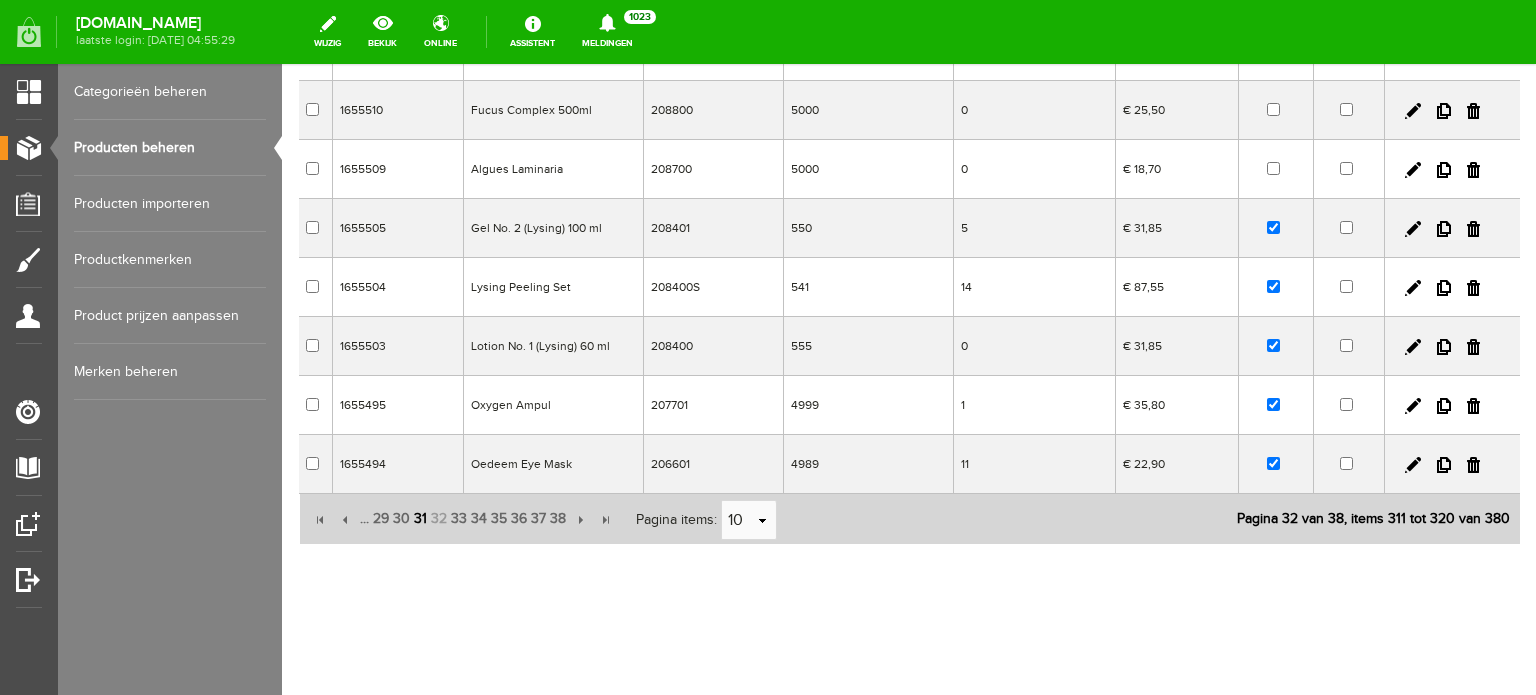 click on "31" at bounding box center [420, 519] 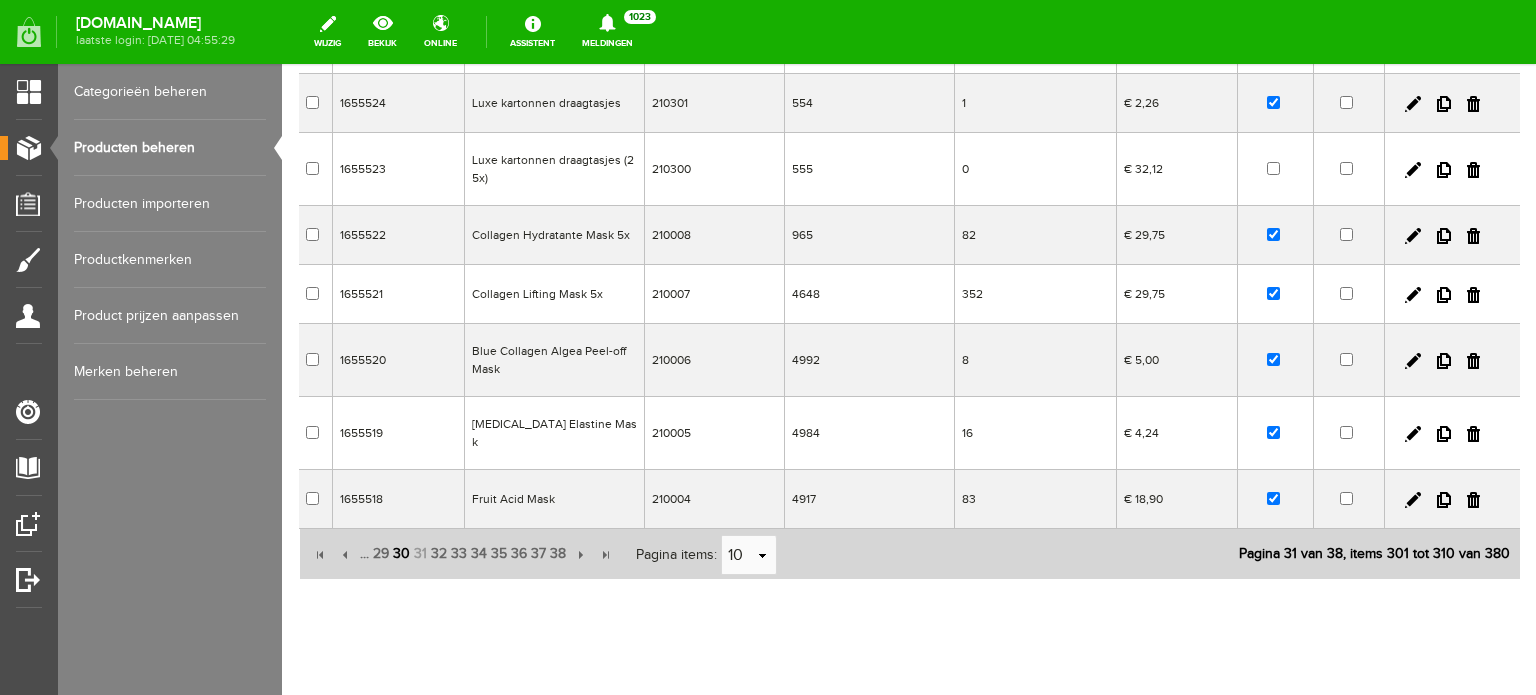click on "30" at bounding box center (401, 554) 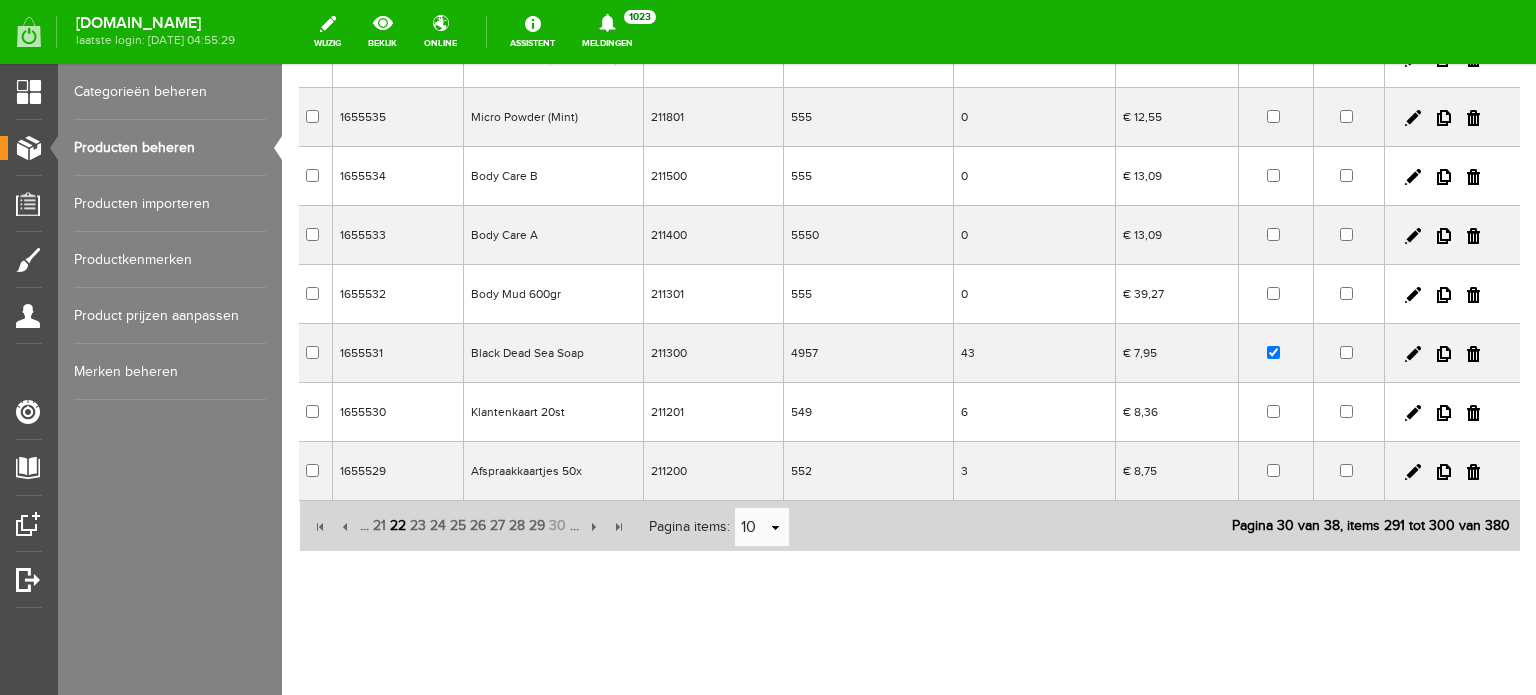 click on "22" at bounding box center [398, 526] 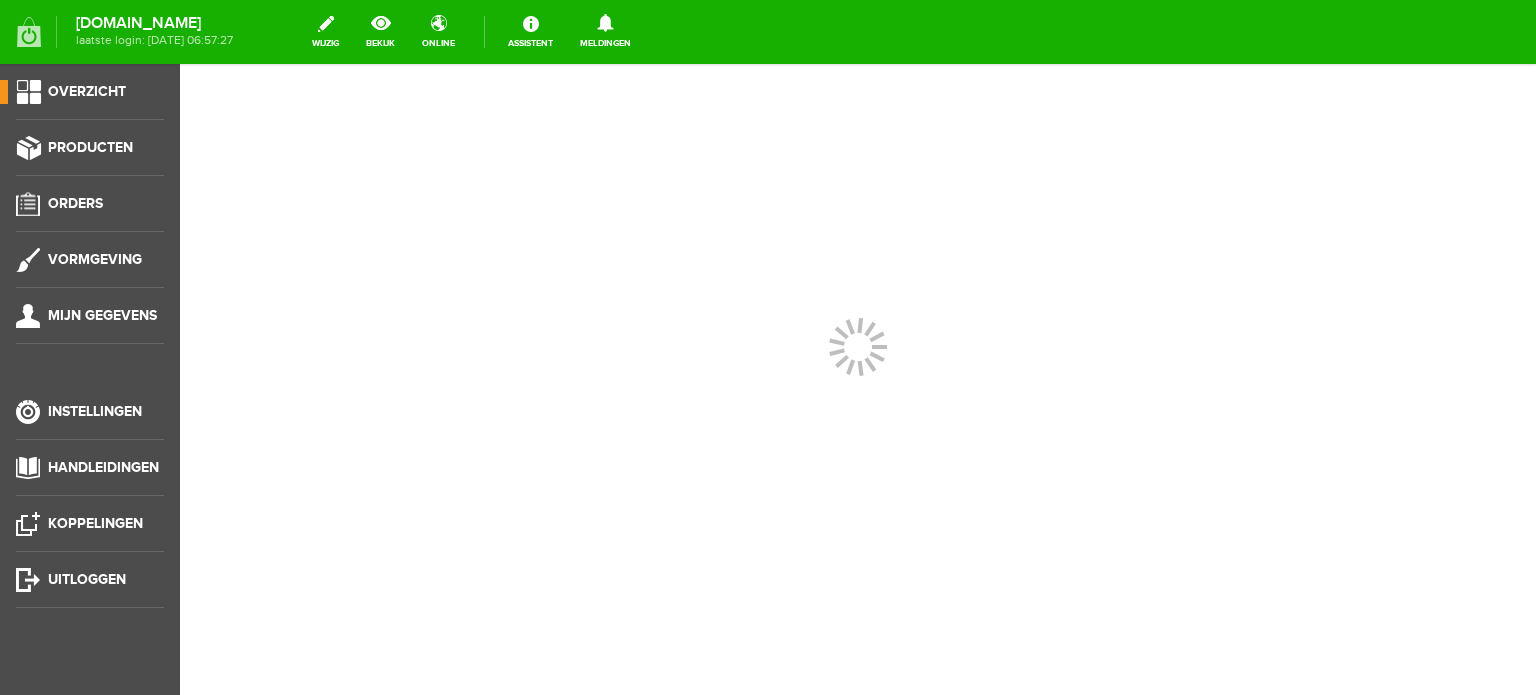scroll, scrollTop: 0, scrollLeft: 0, axis: both 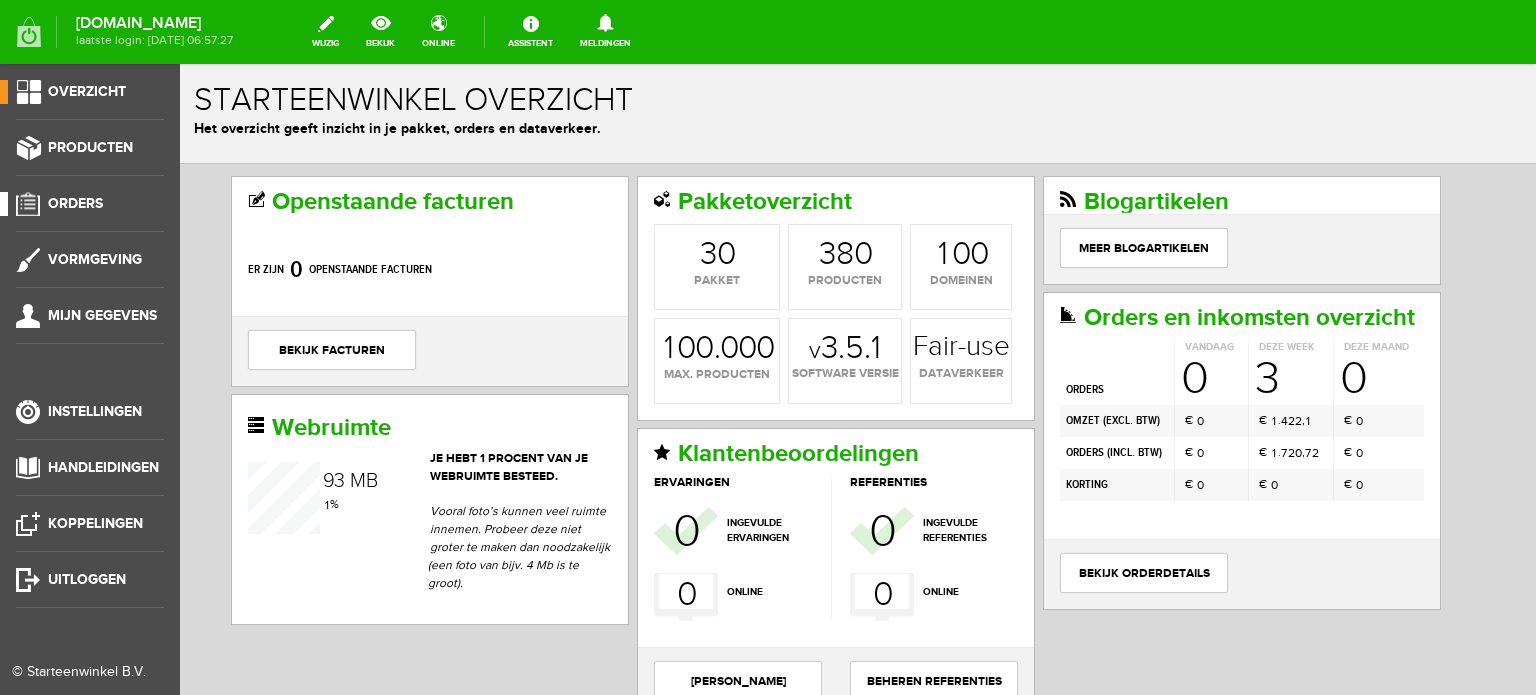 click on "Orders" at bounding box center (75, 203) 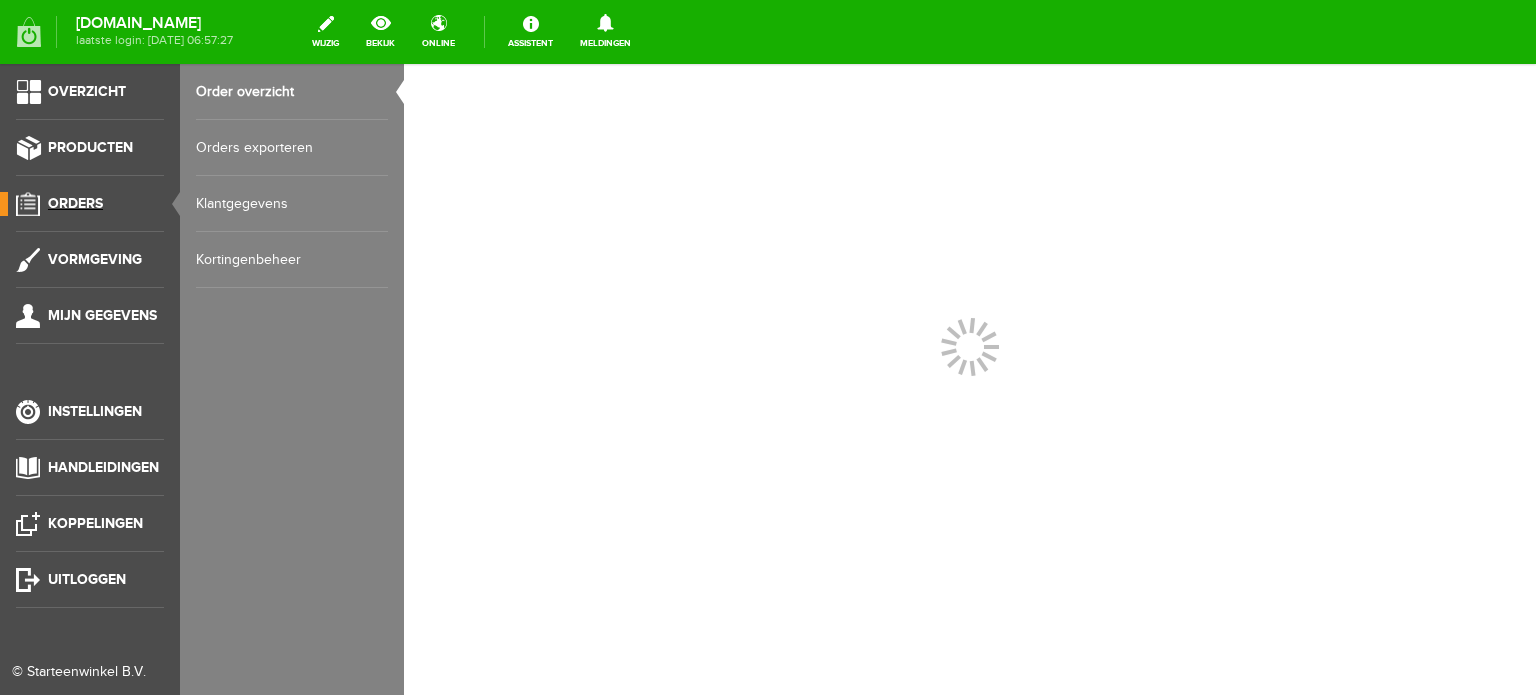 scroll, scrollTop: 0, scrollLeft: 0, axis: both 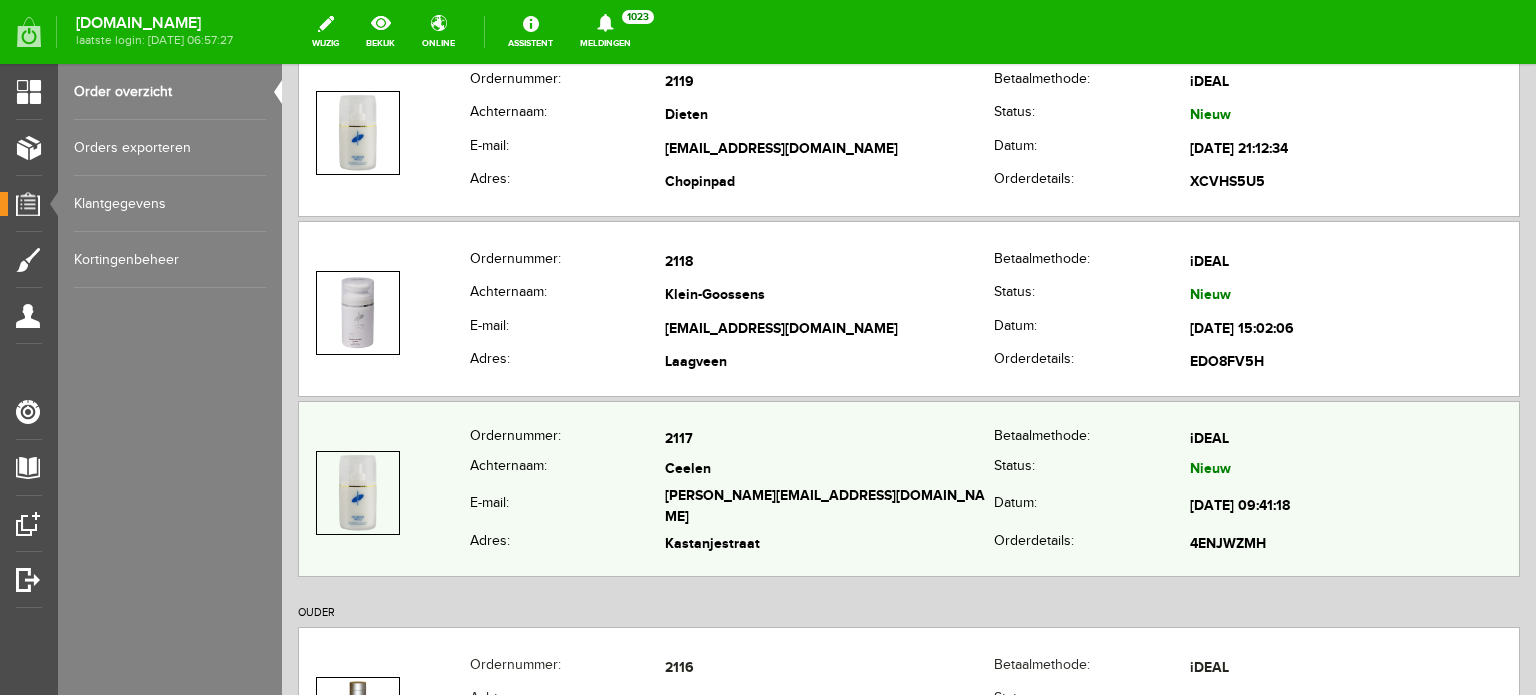 click on "Ceelen" at bounding box center (829, 470) 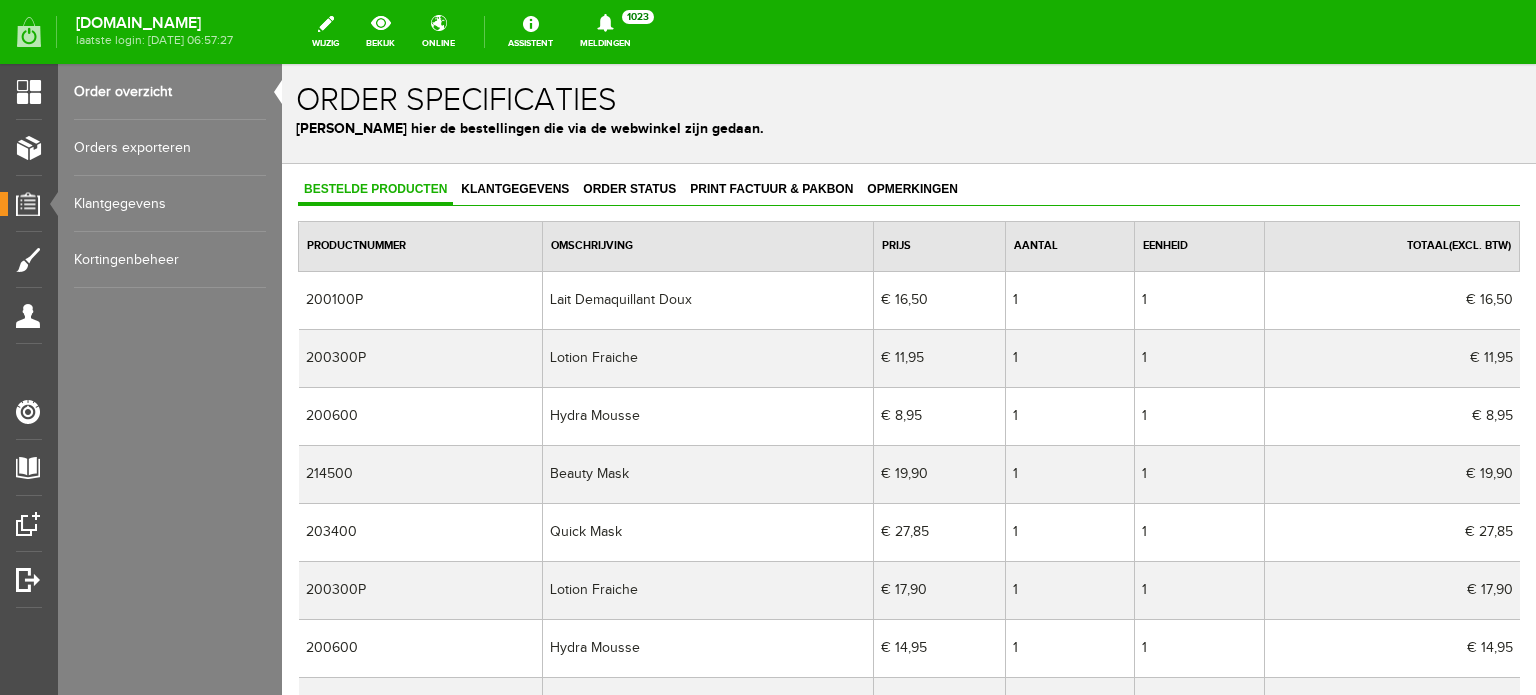 scroll, scrollTop: 0, scrollLeft: 0, axis: both 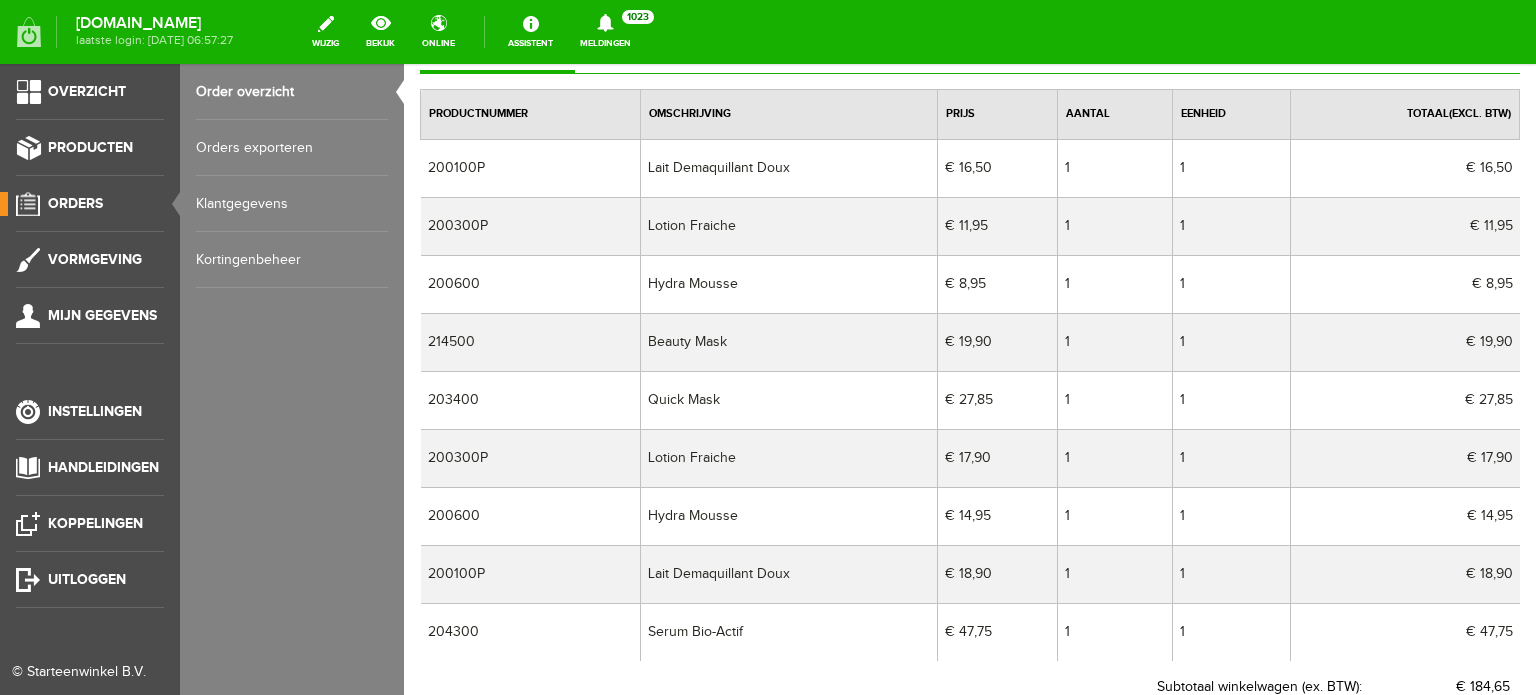 click on "Orders" at bounding box center (75, 203) 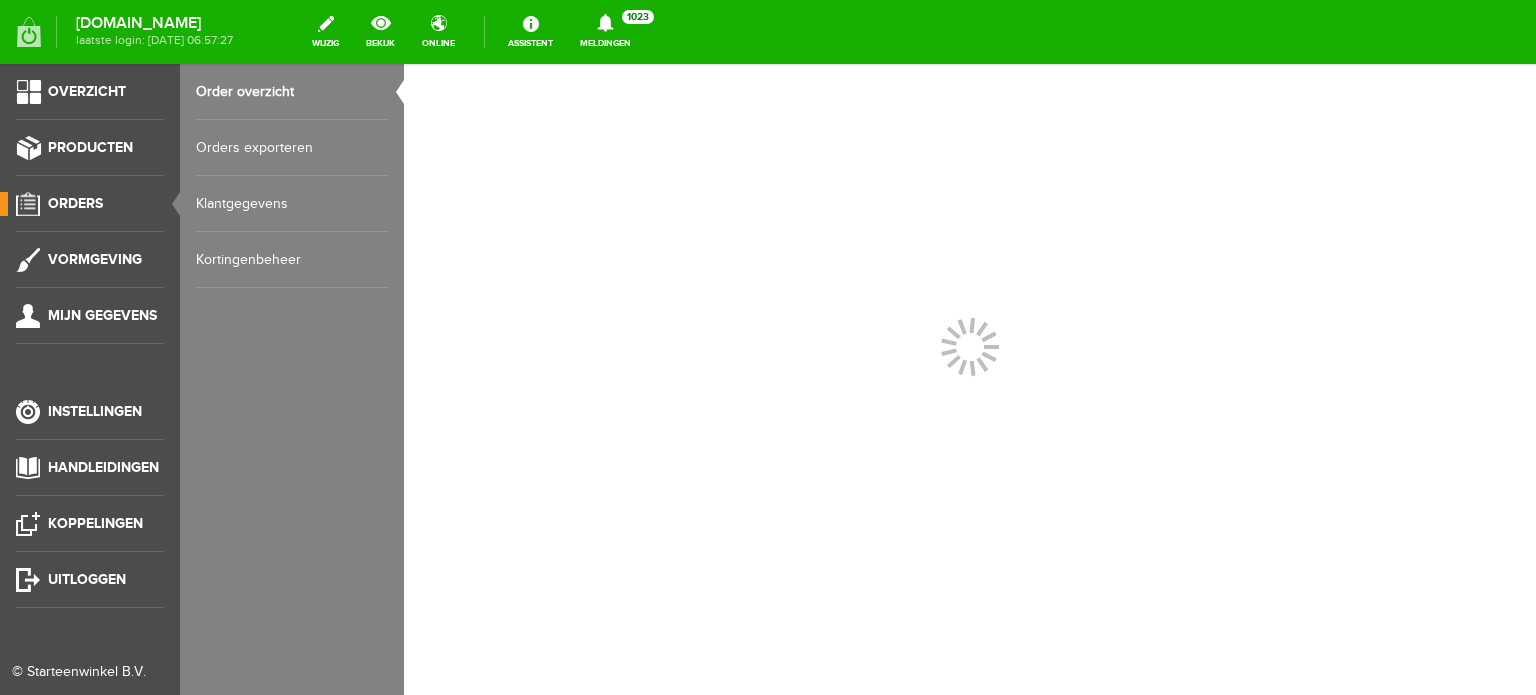 scroll, scrollTop: 0, scrollLeft: 0, axis: both 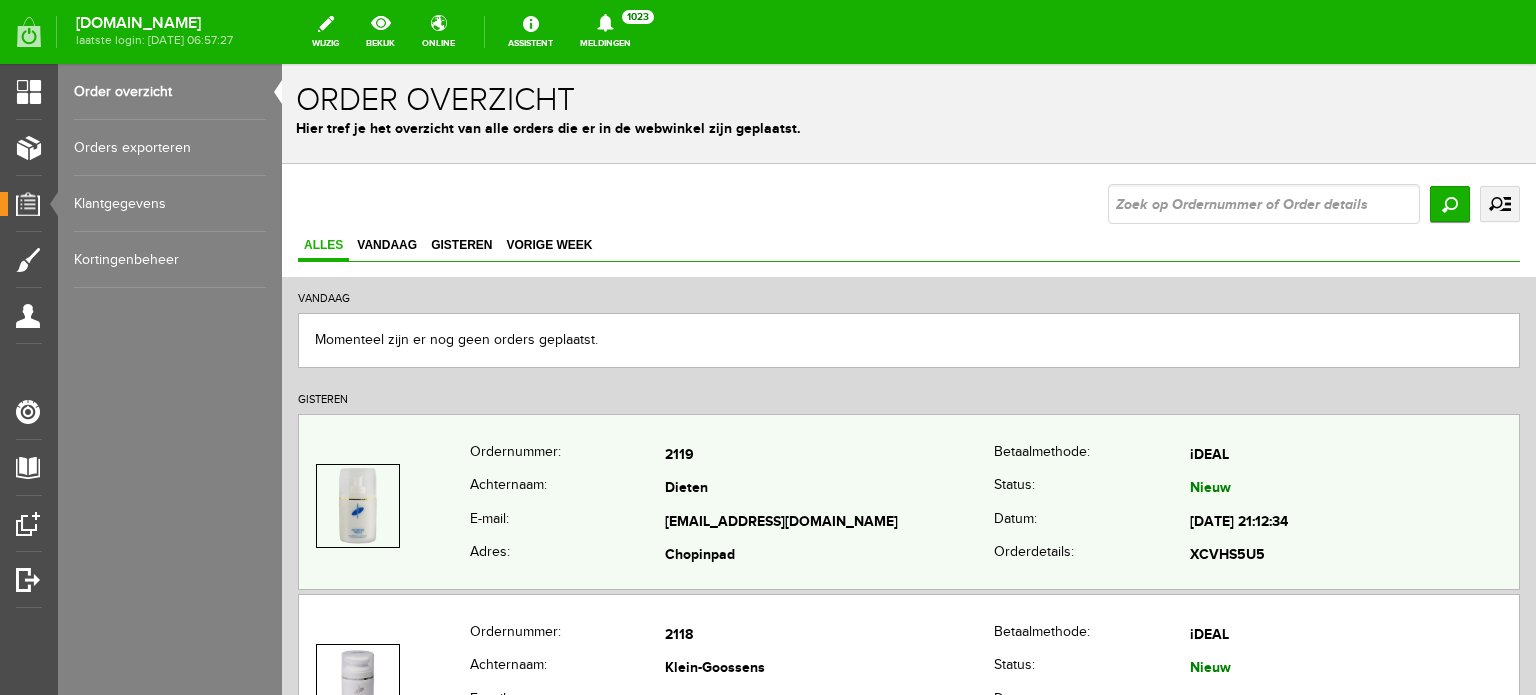 click on "Dieten" at bounding box center (829, 490) 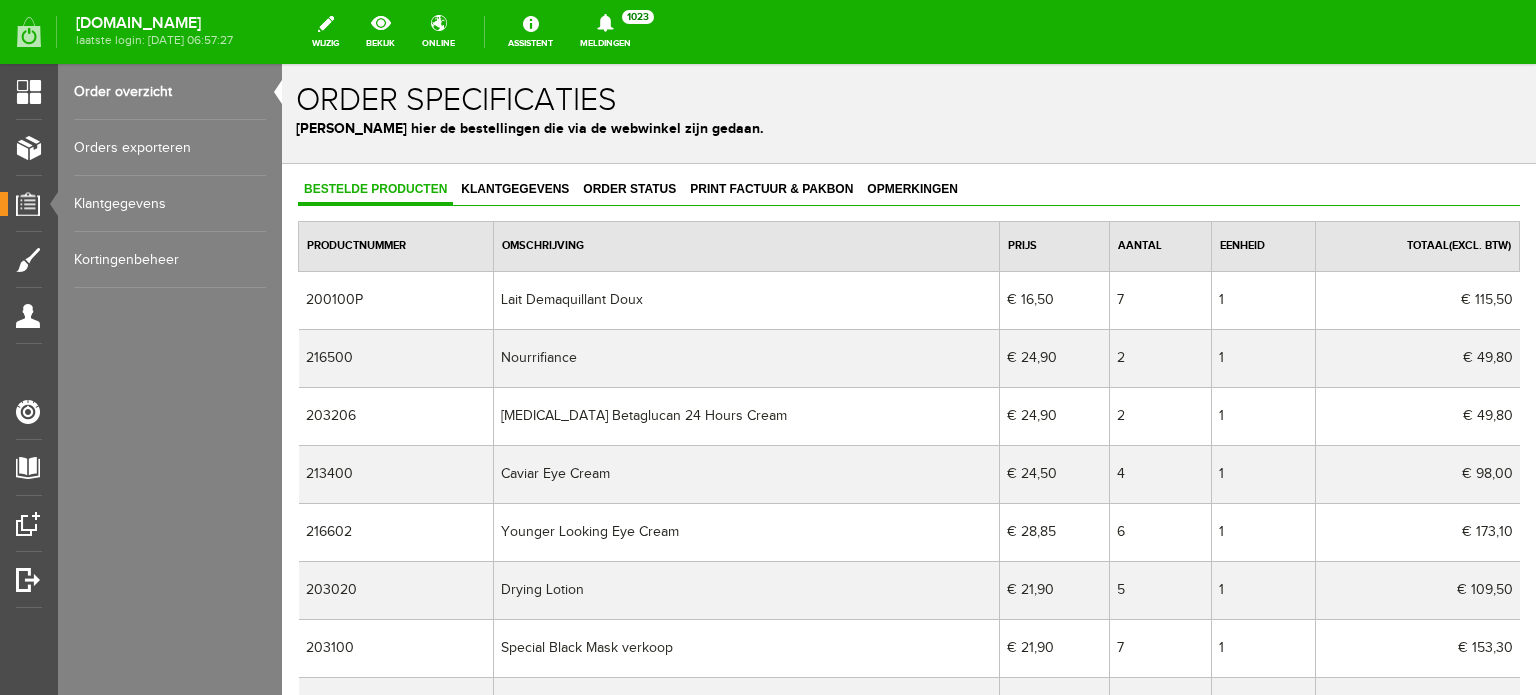 scroll, scrollTop: 0, scrollLeft: 0, axis: both 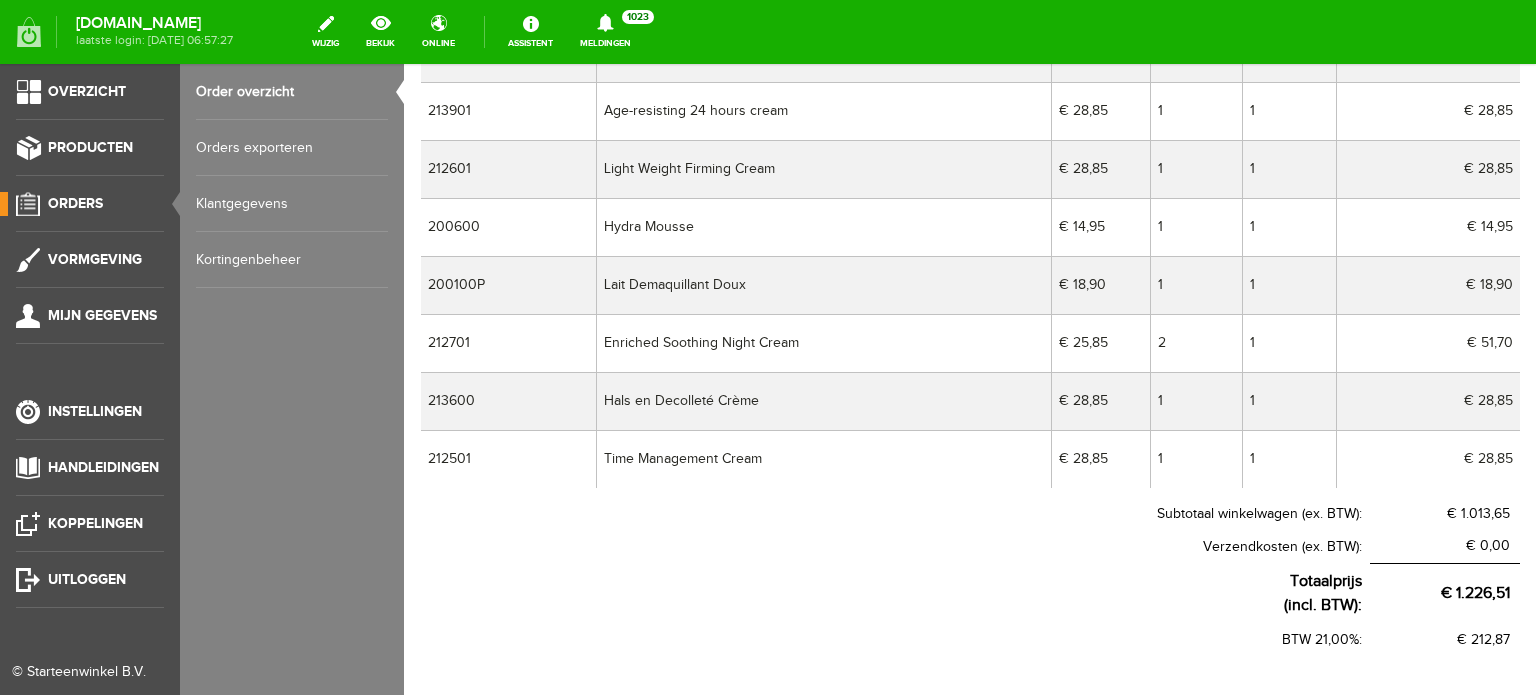 click on "Orders" at bounding box center (75, 203) 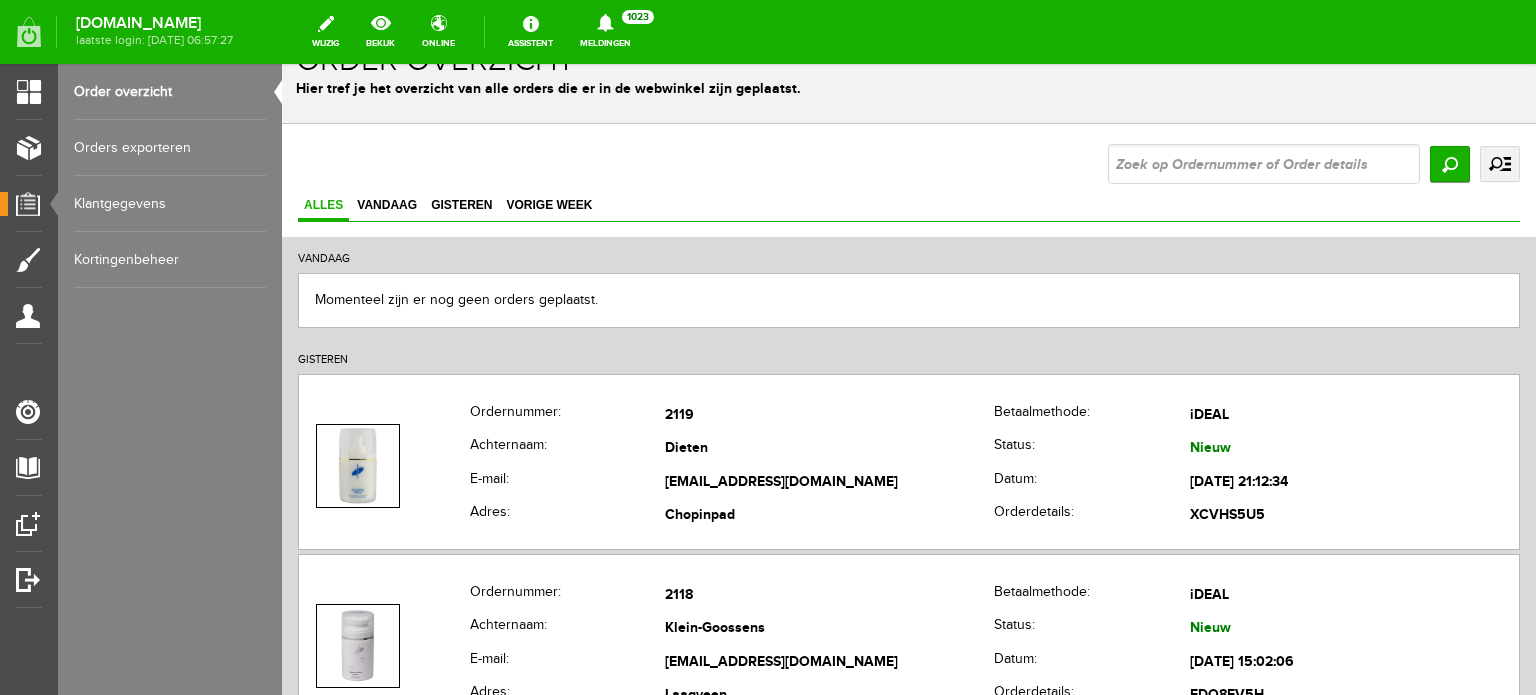 scroll, scrollTop: 0, scrollLeft: 0, axis: both 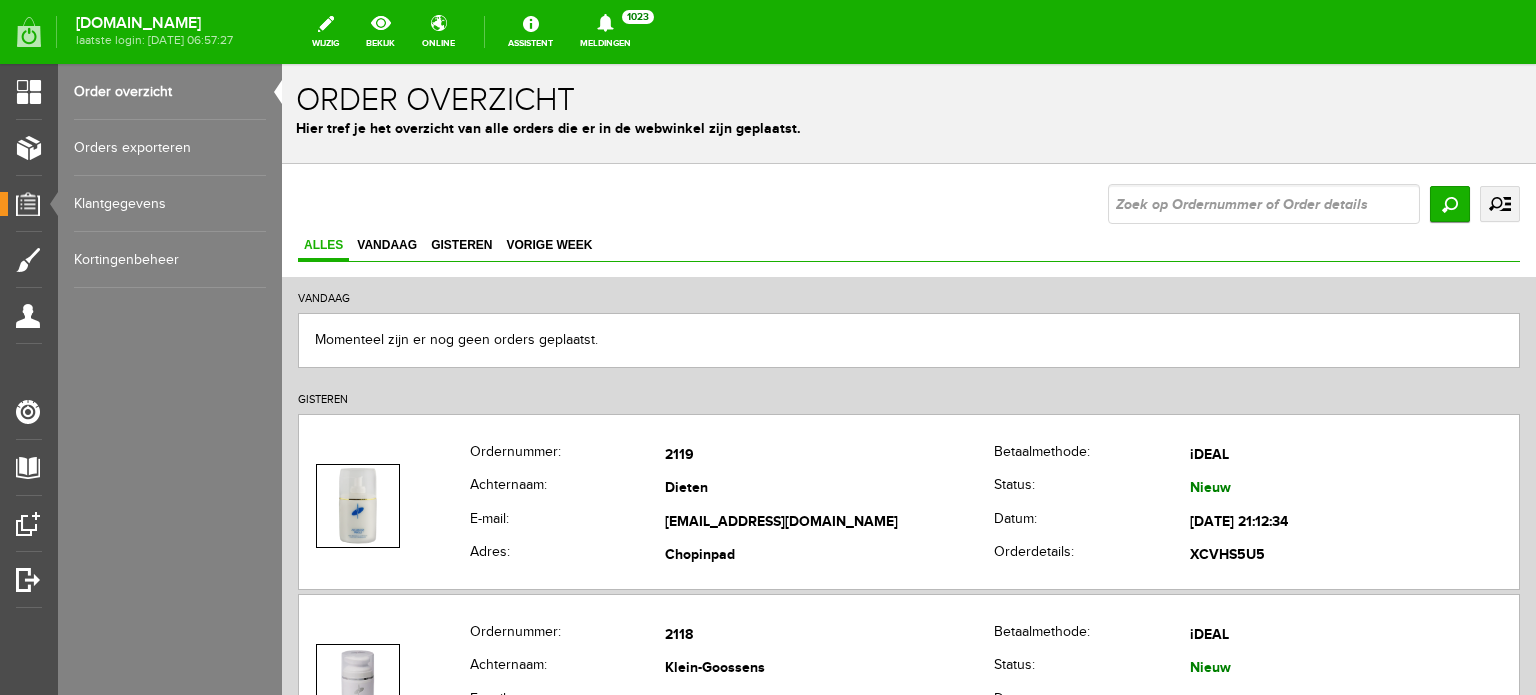 click on "Order overzicht" at bounding box center (170, 92) 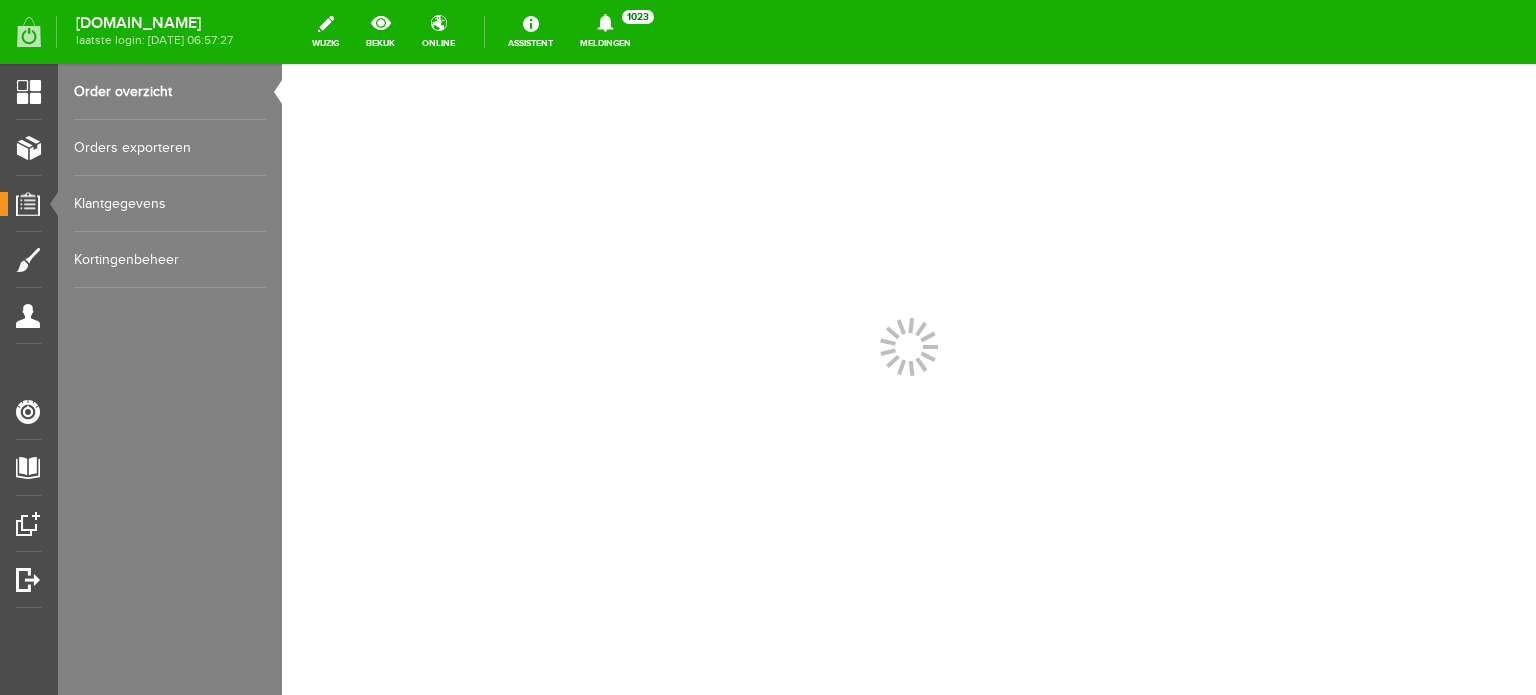 scroll, scrollTop: 0, scrollLeft: 0, axis: both 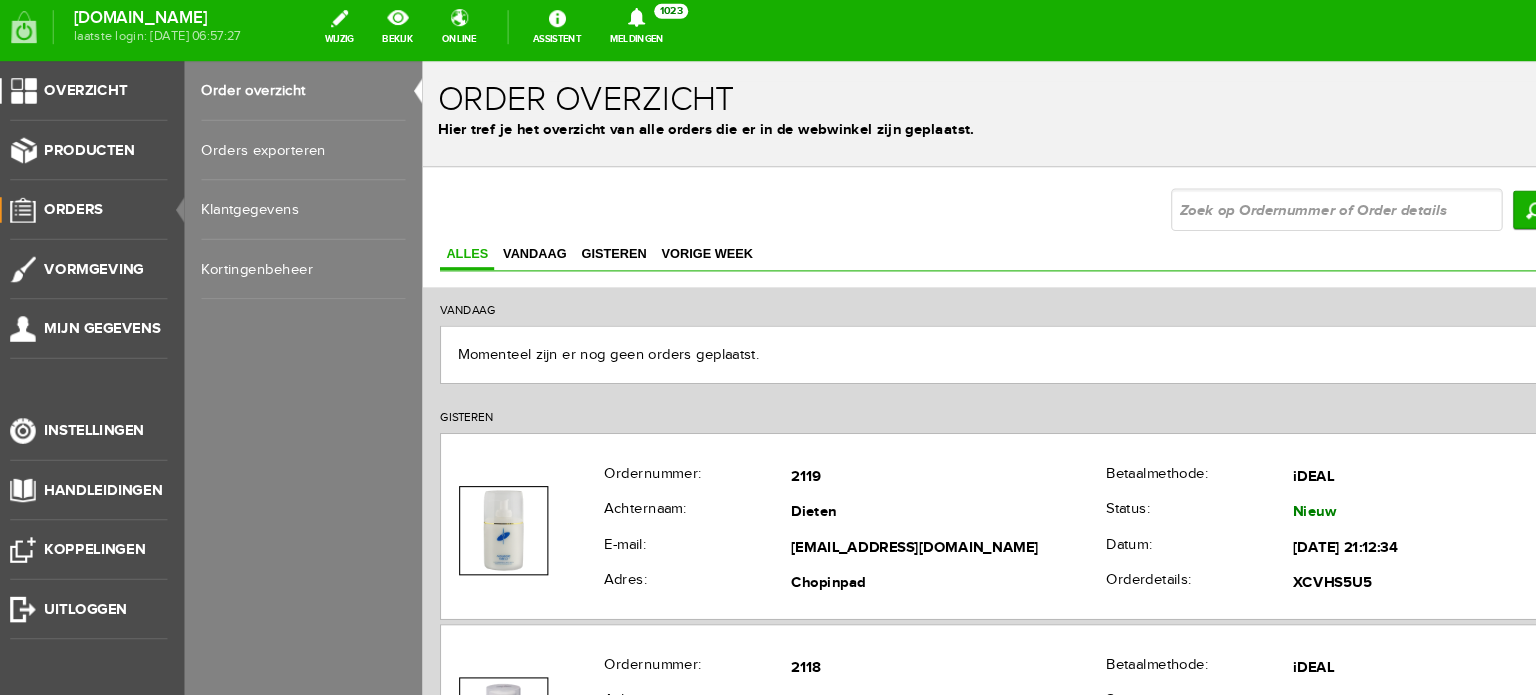 click on "Overzicht" at bounding box center [87, 91] 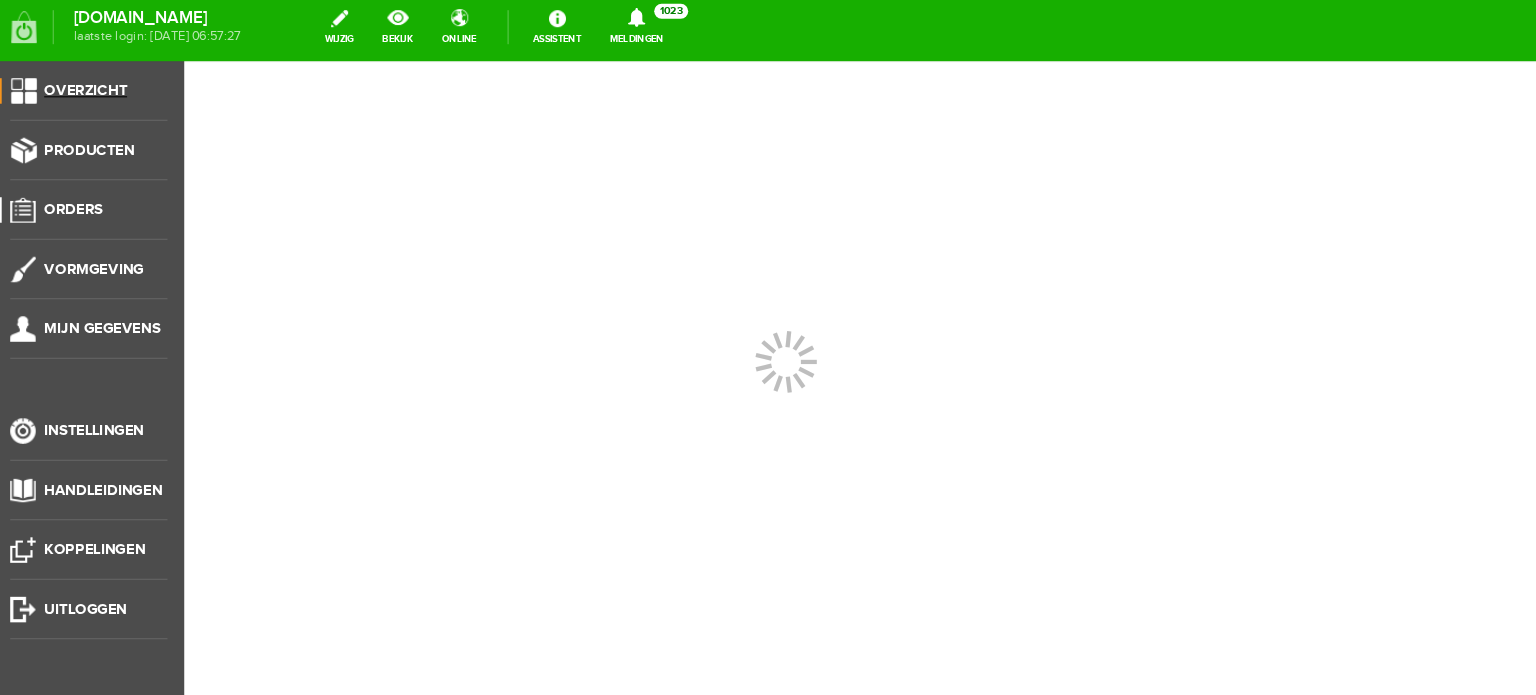 scroll, scrollTop: 0, scrollLeft: 0, axis: both 